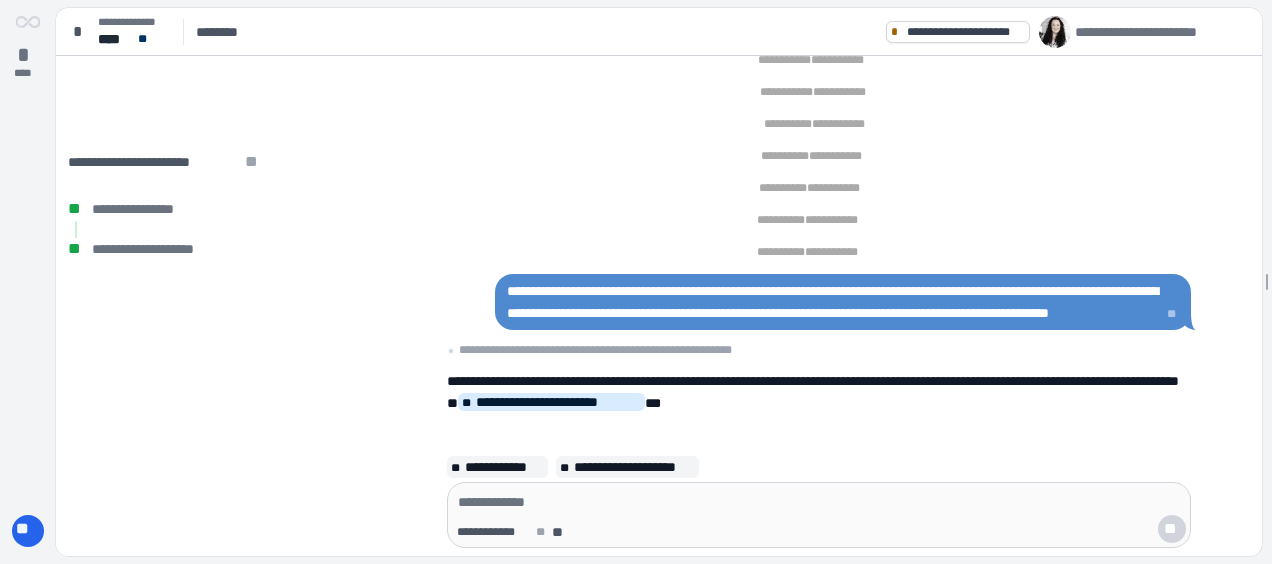 scroll, scrollTop: 0, scrollLeft: 0, axis: both 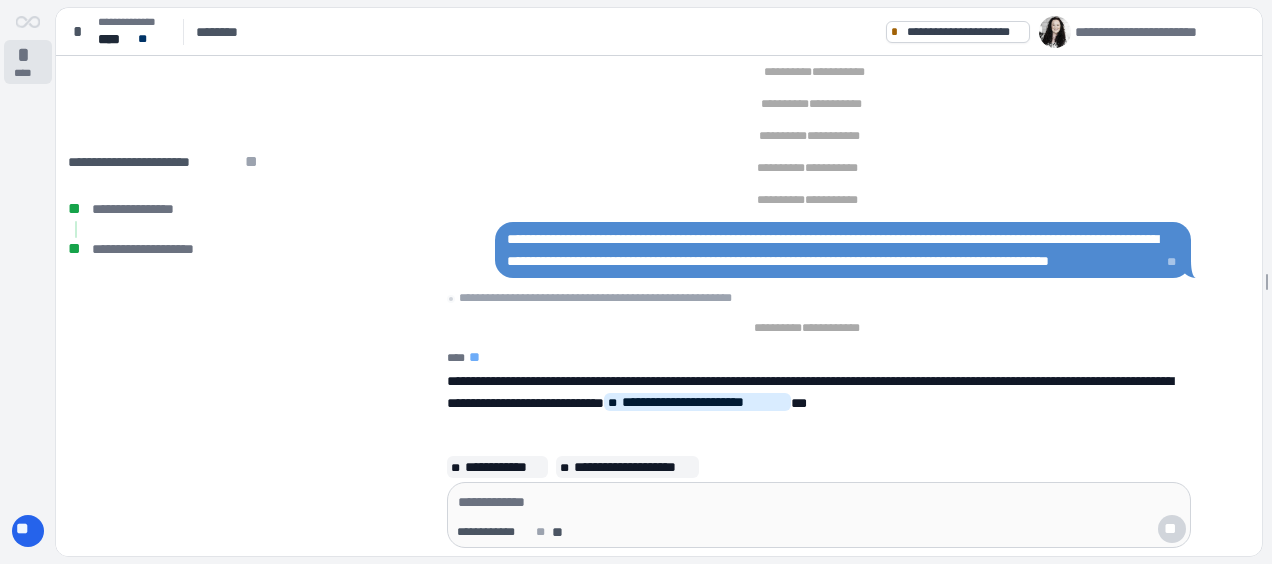 click on "*" at bounding box center (28, 55) 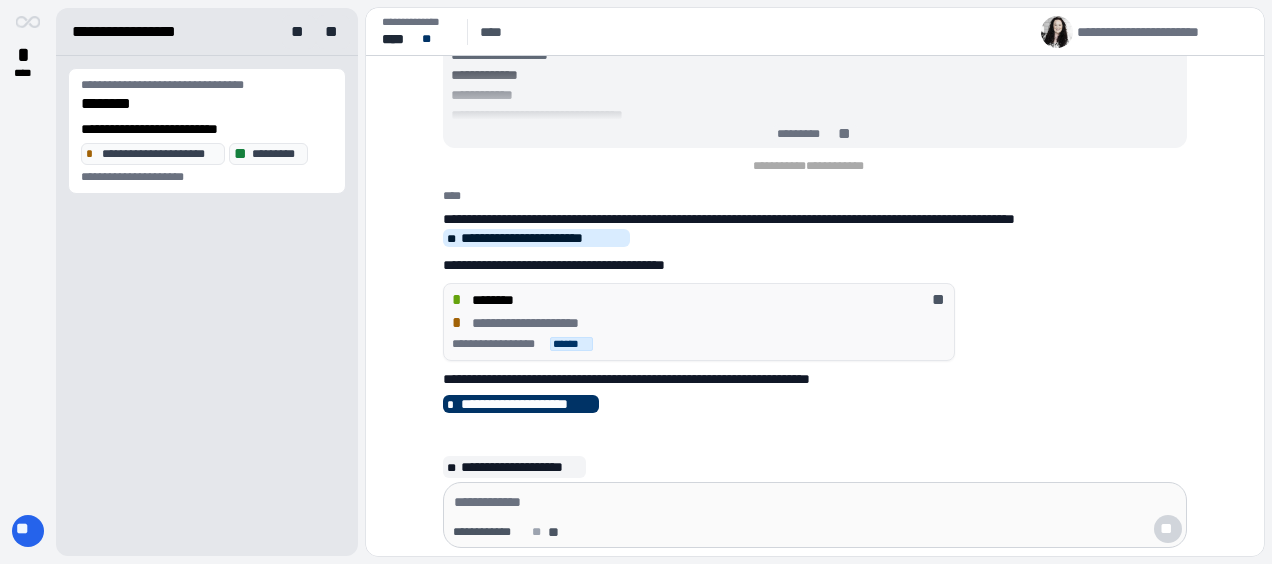 click on "**********" at bounding box center (699, 323) 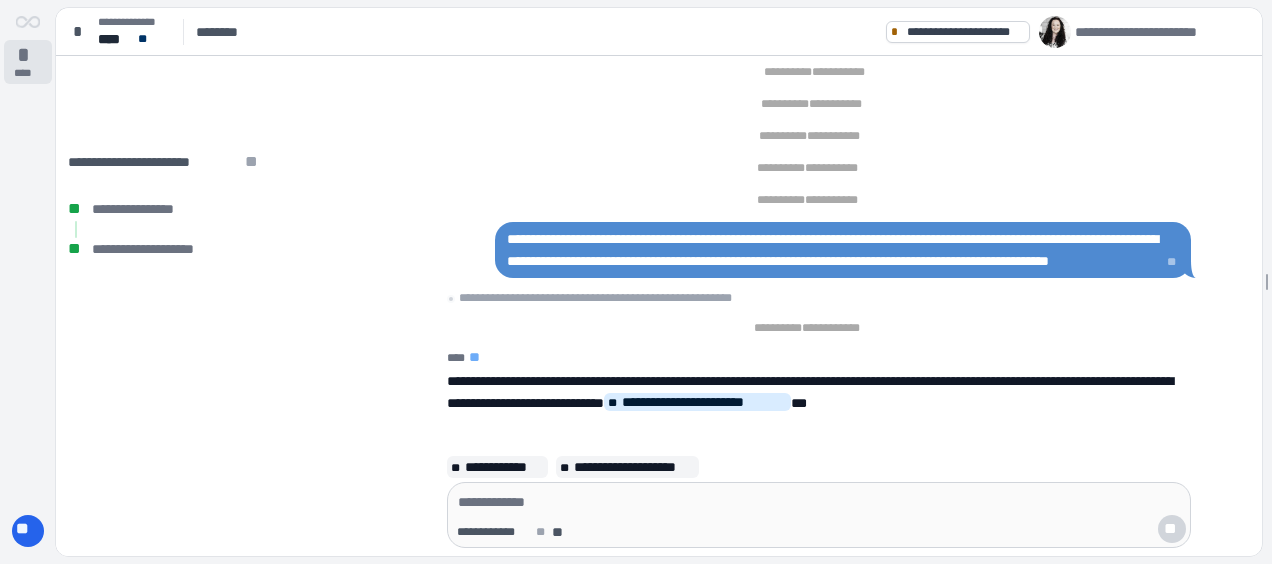 click on "*" at bounding box center (28, 55) 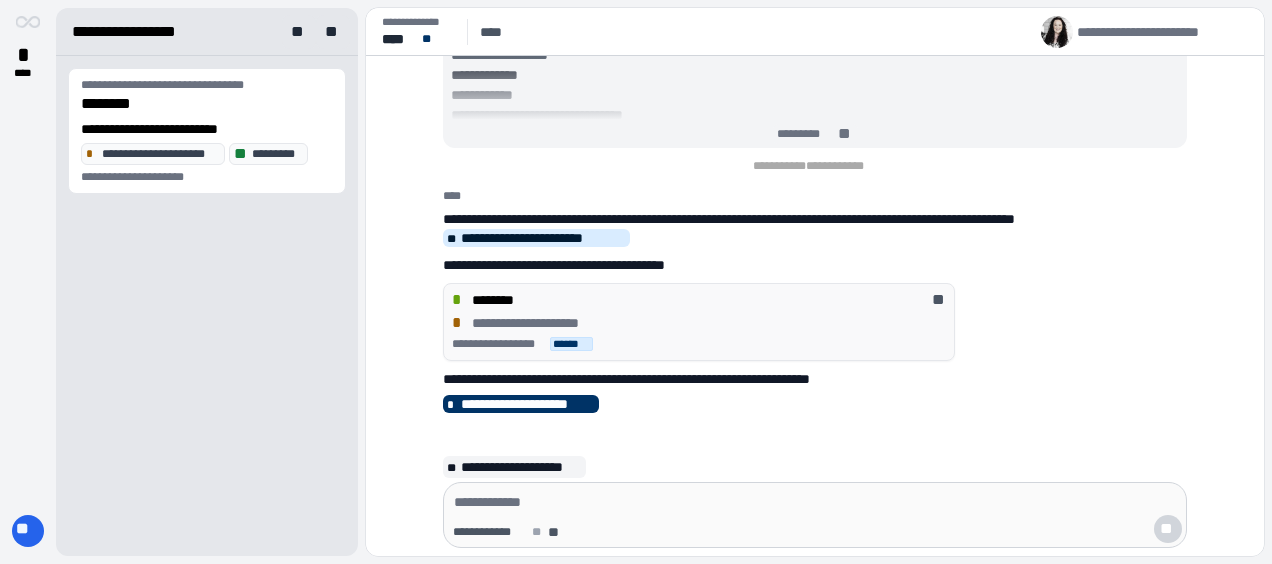 click on "**********" at bounding box center (699, 322) 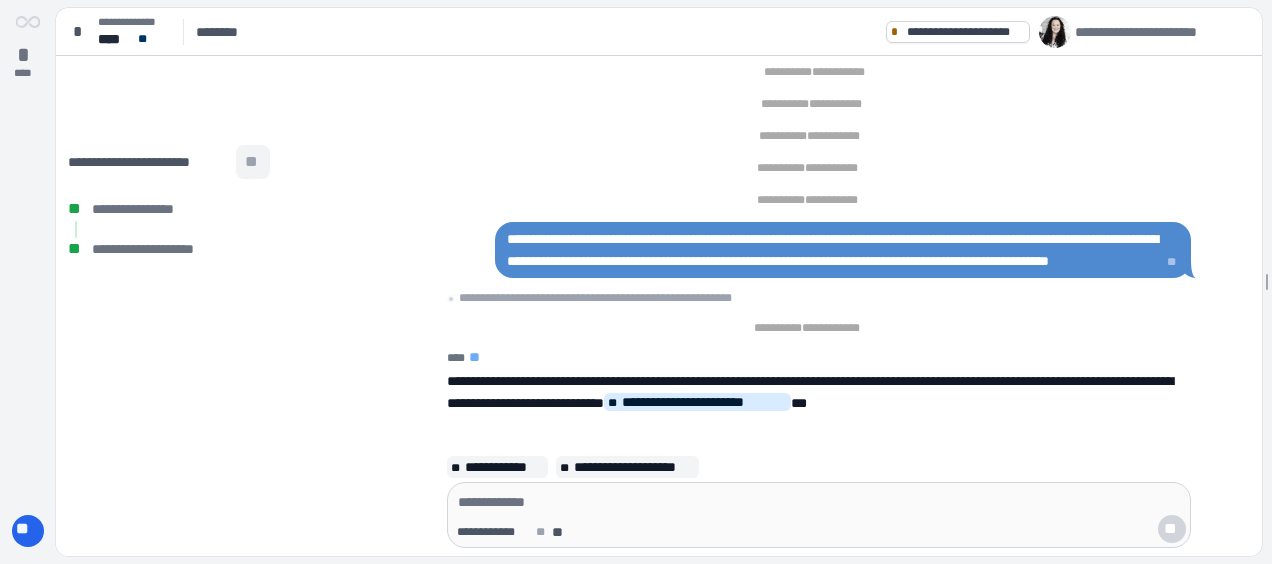 click on "**" at bounding box center [253, 162] 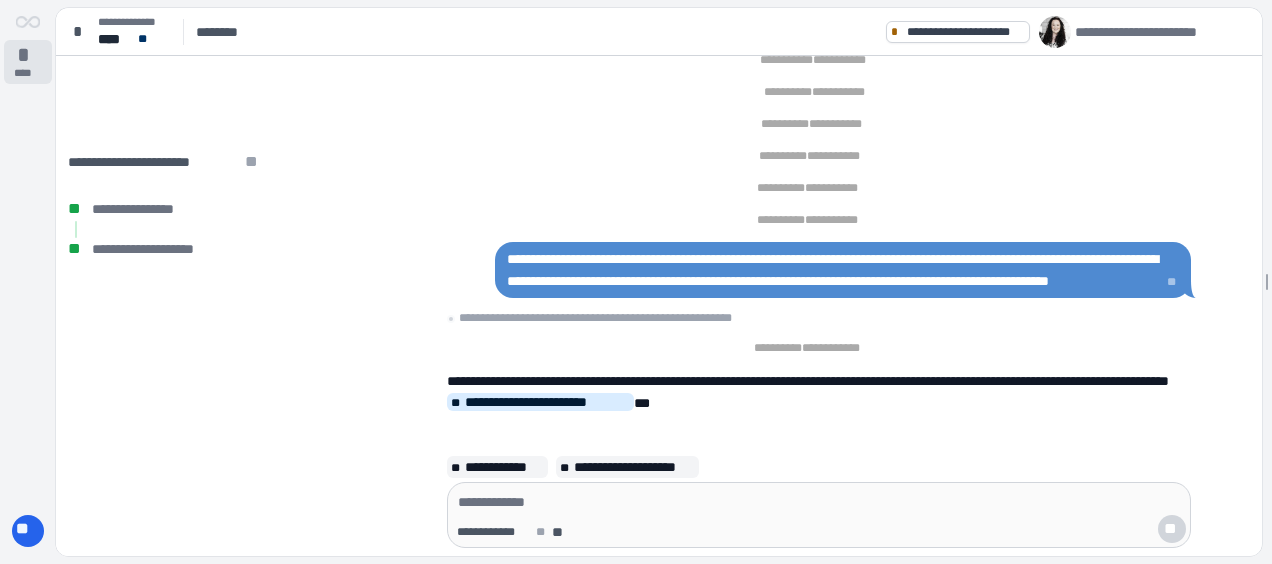click on "****" at bounding box center (28, 73) 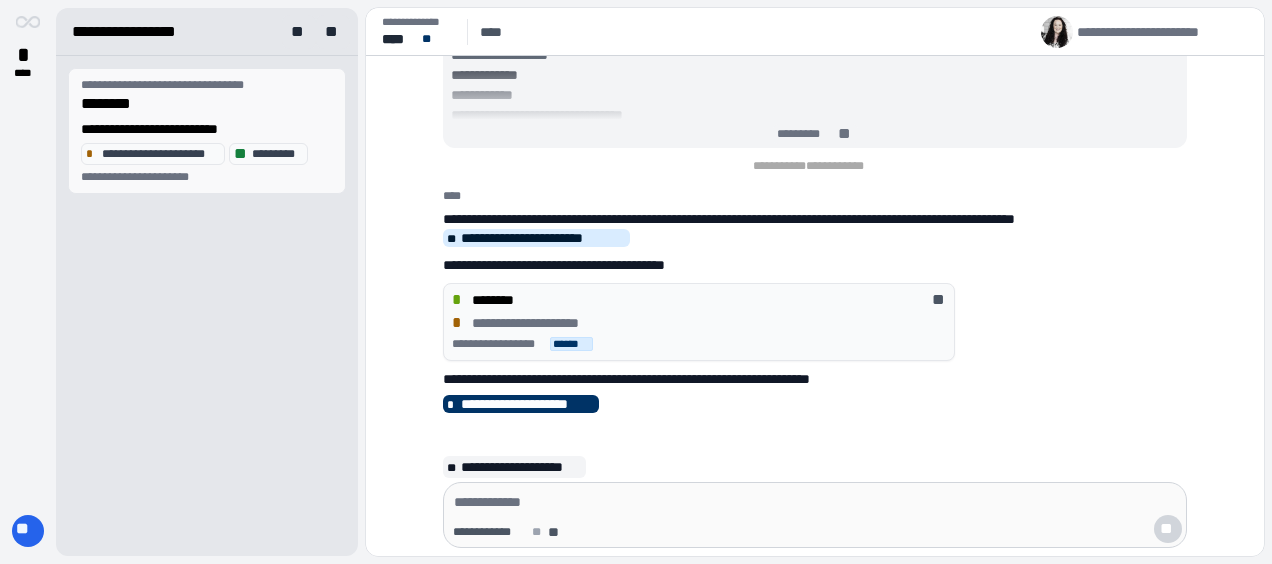 click on "**********" at bounding box center [207, 129] 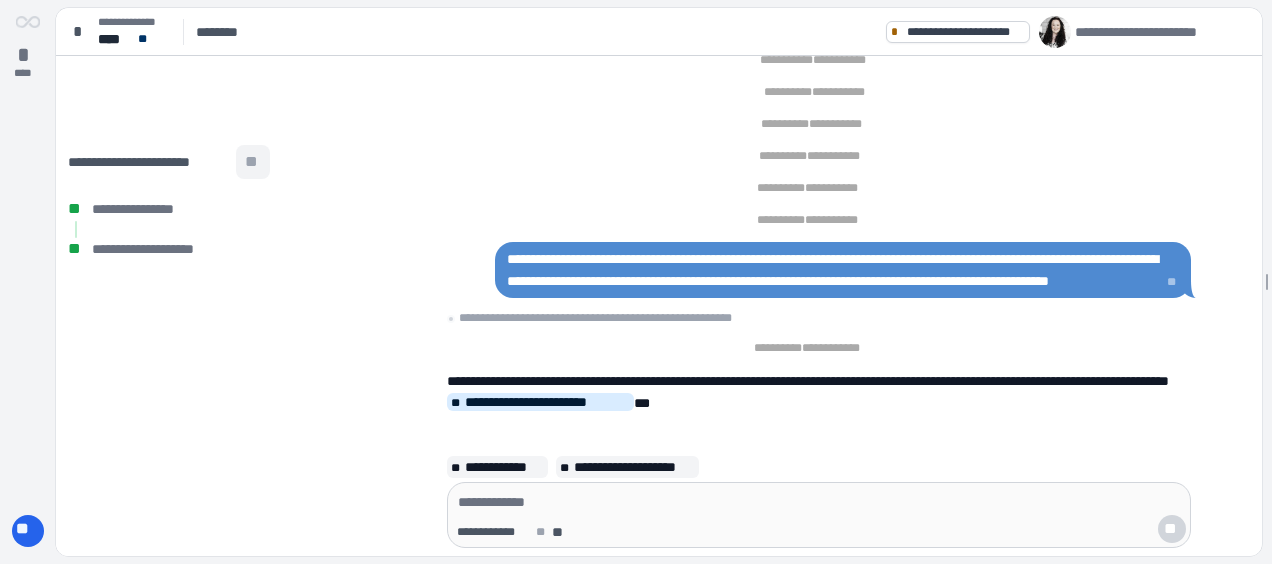click on "**" at bounding box center (253, 162) 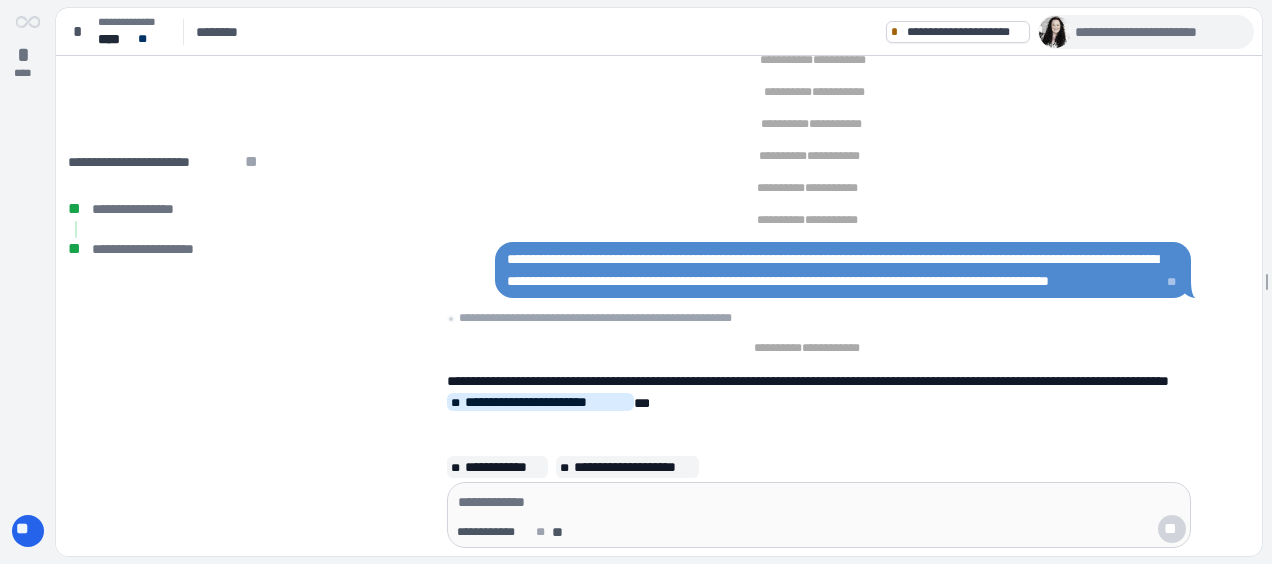 click on "**********" at bounding box center (1146, 32) 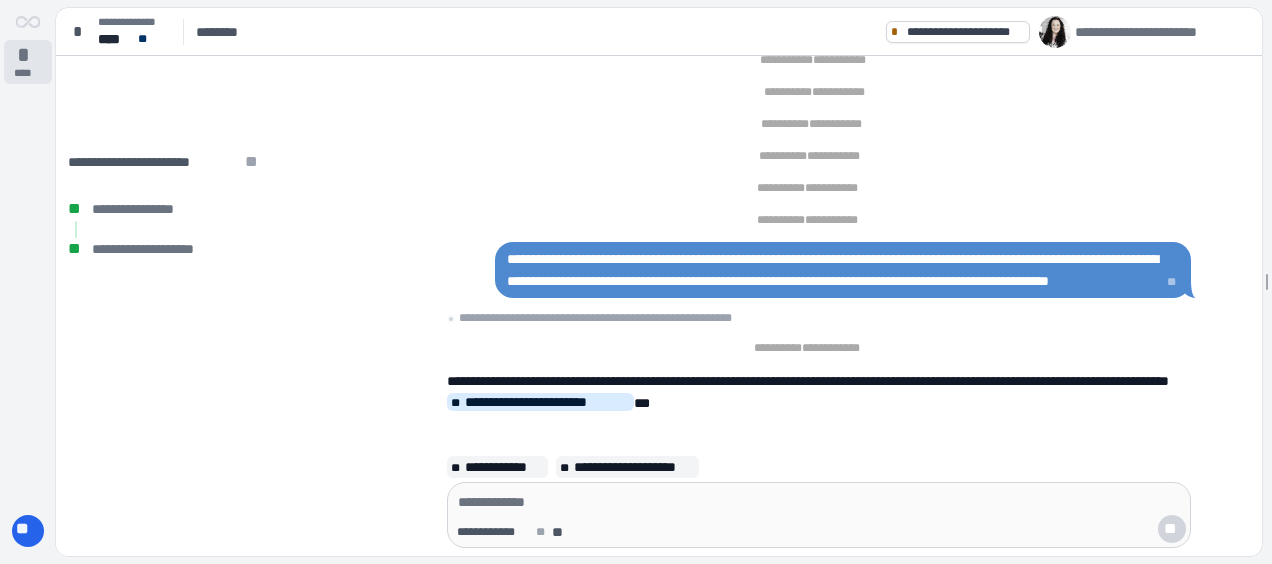 click on "****" at bounding box center [28, 73] 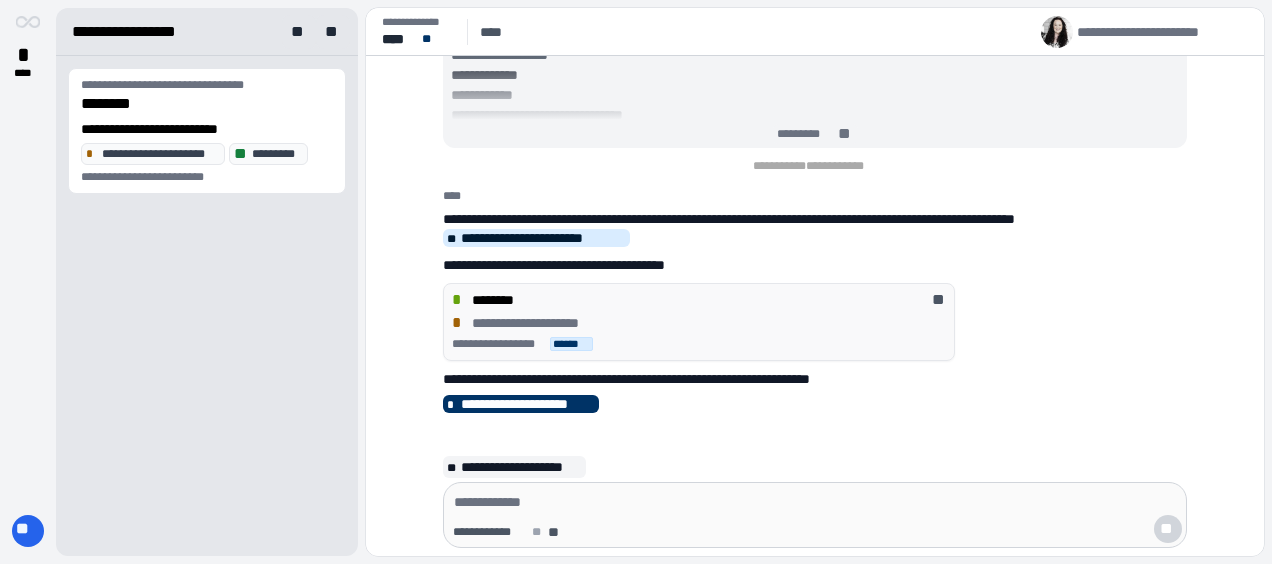 click on "* ******** **" at bounding box center [699, 300] 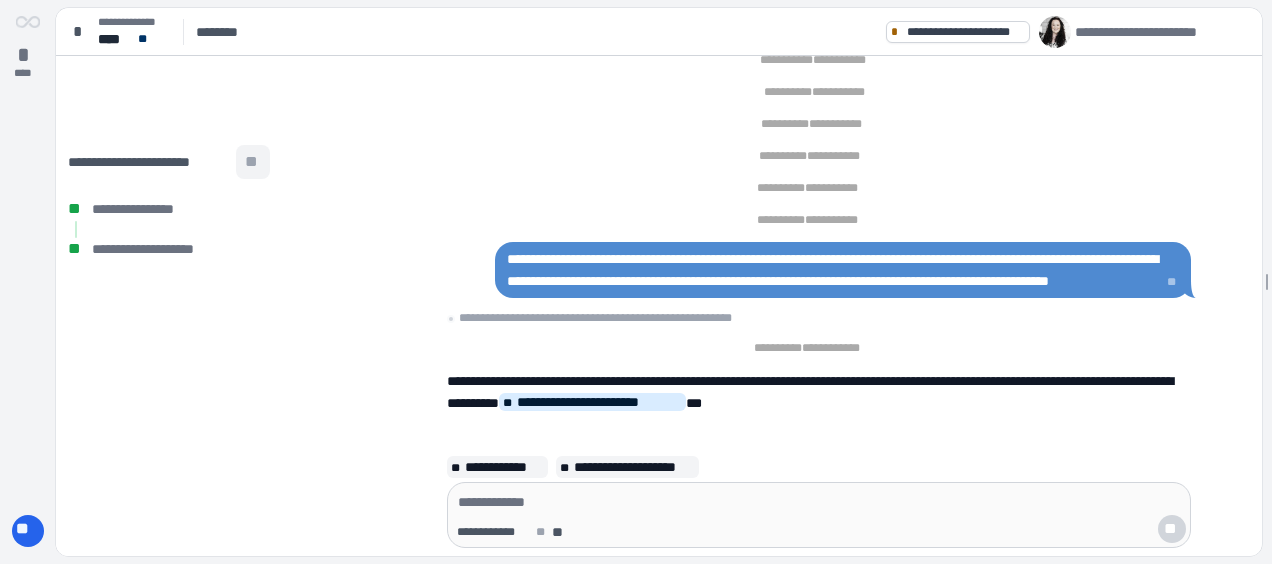 click on "**" at bounding box center [253, 162] 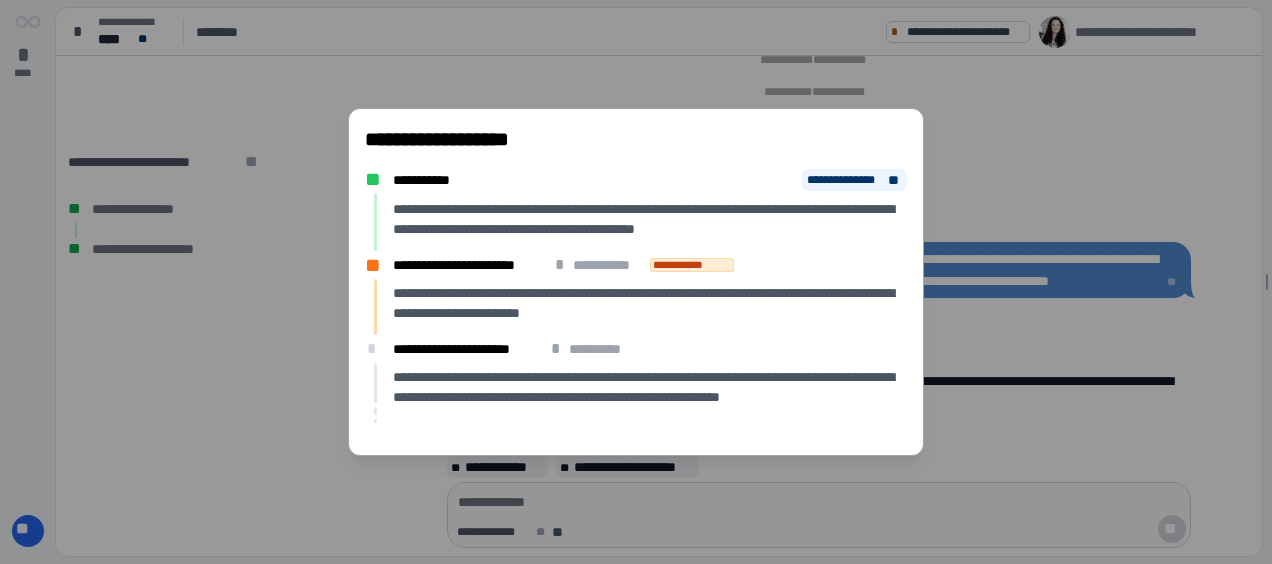 click on "**********" at bounding box center (845, 180) 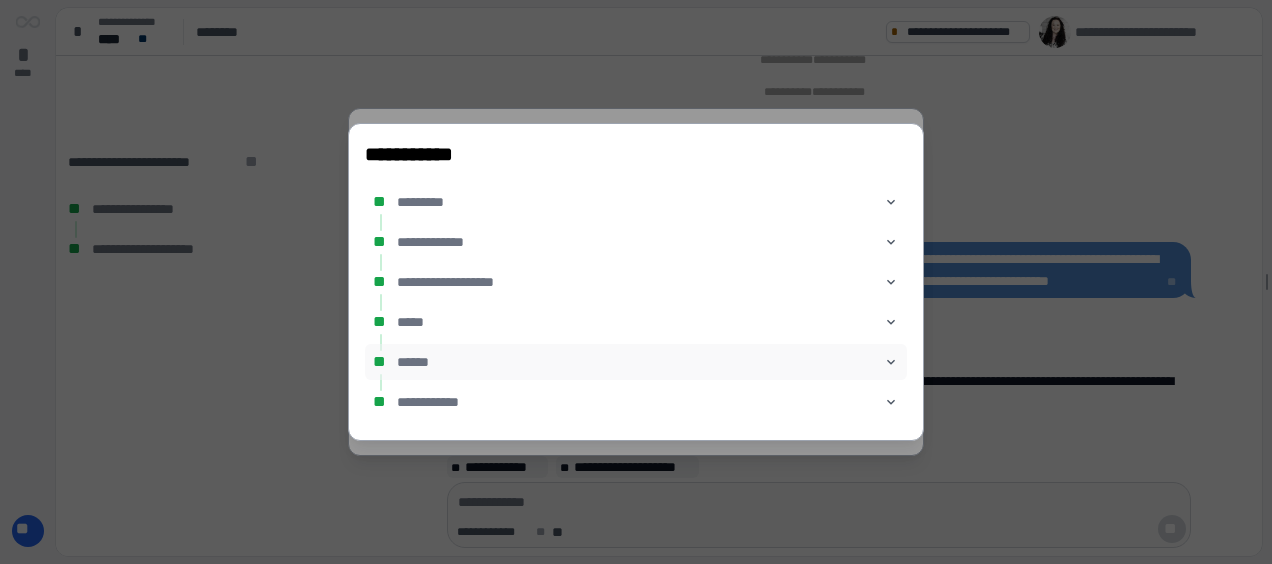 click on "******" at bounding box center (636, 362) 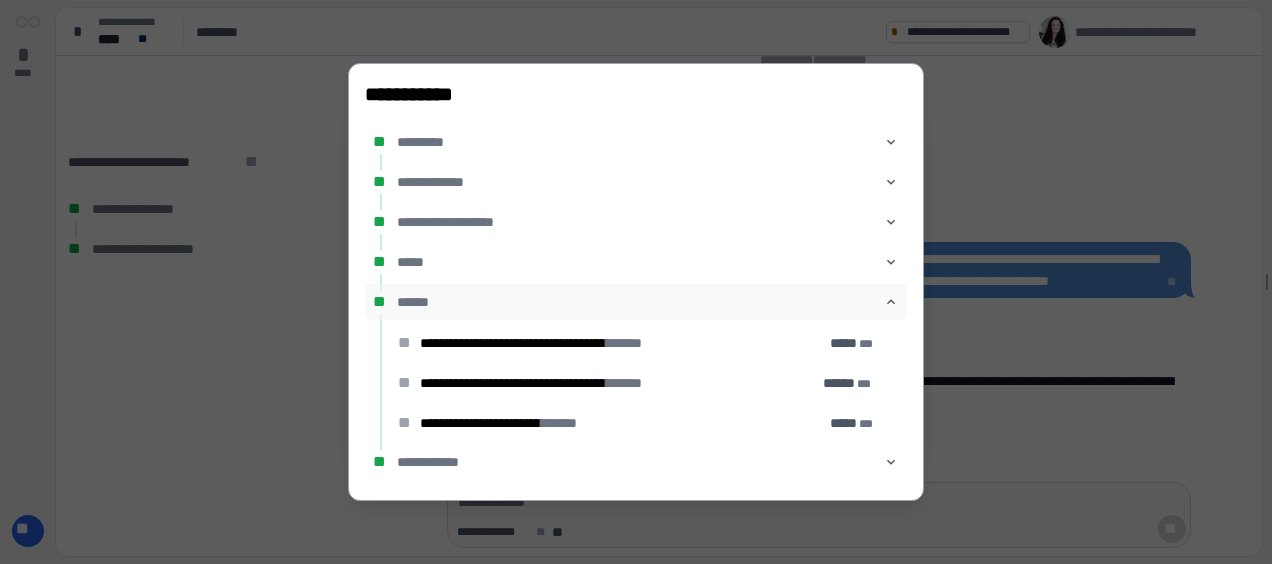 click on "** ****** 󰅃" at bounding box center [636, 302] 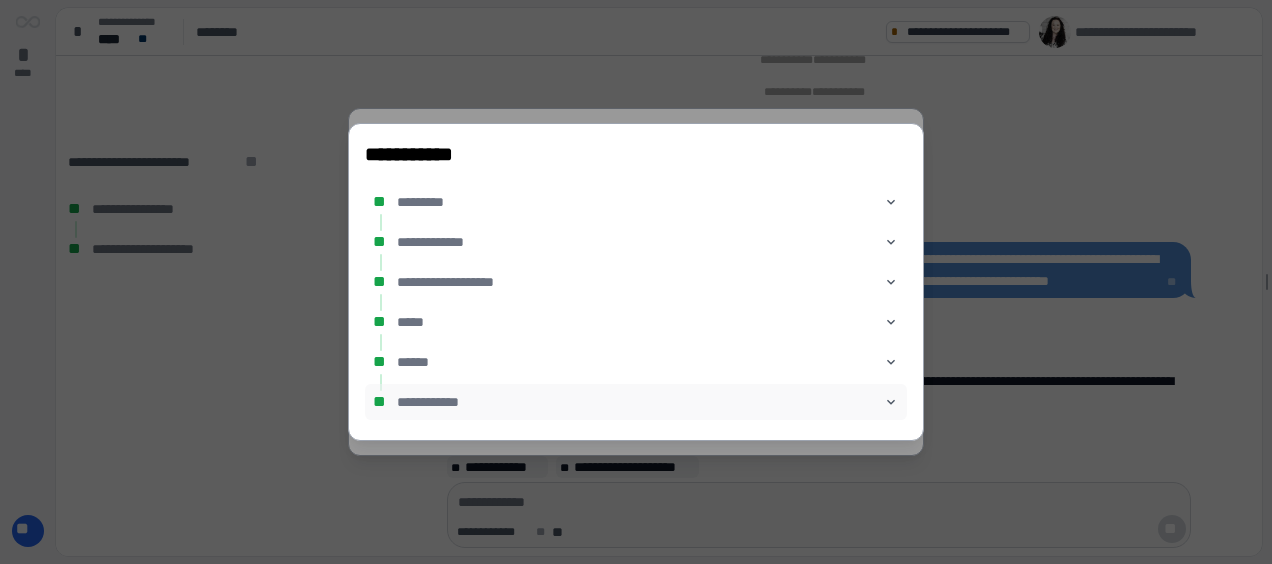 click on "**********" at bounding box center (636, 402) 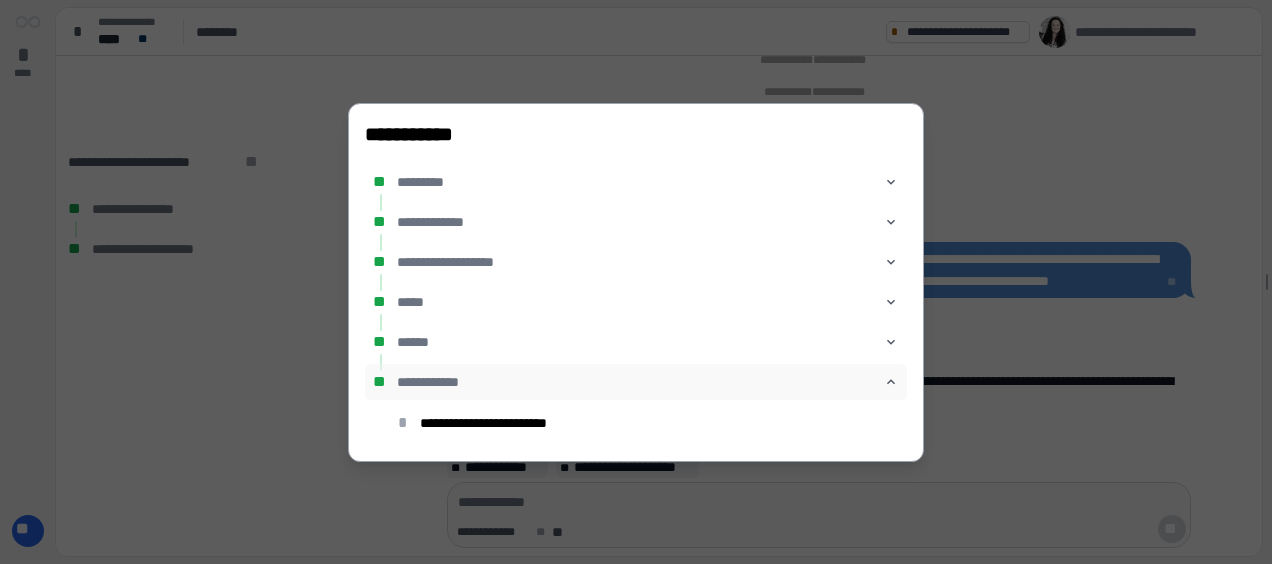click on "**********" at bounding box center (636, 382) 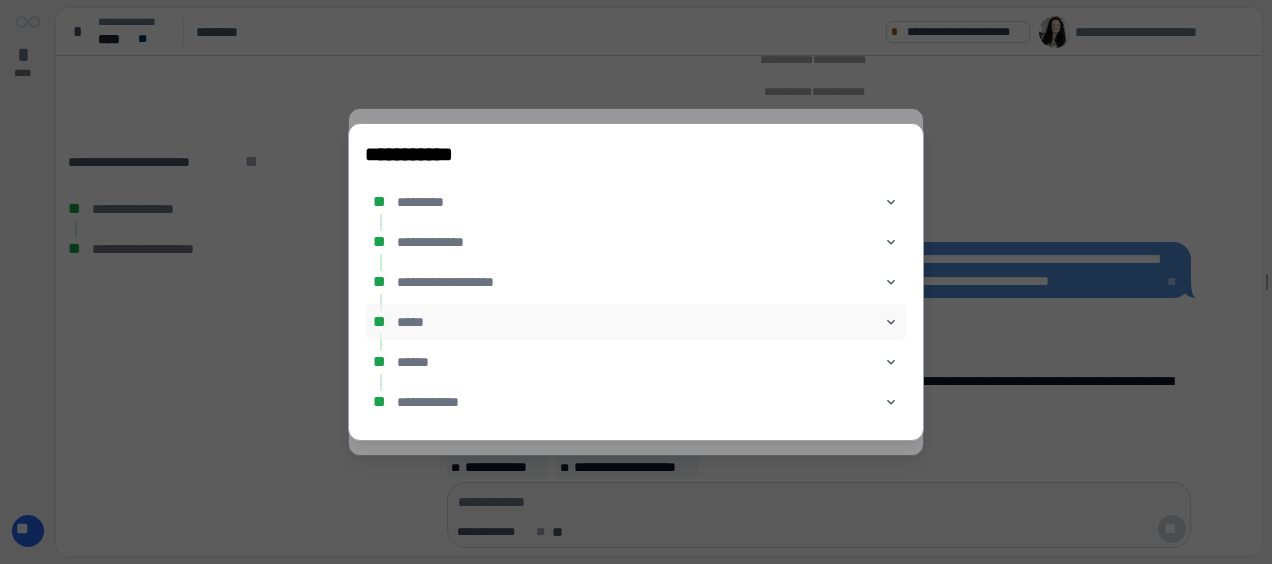 click on "*****" at bounding box center (636, 322) 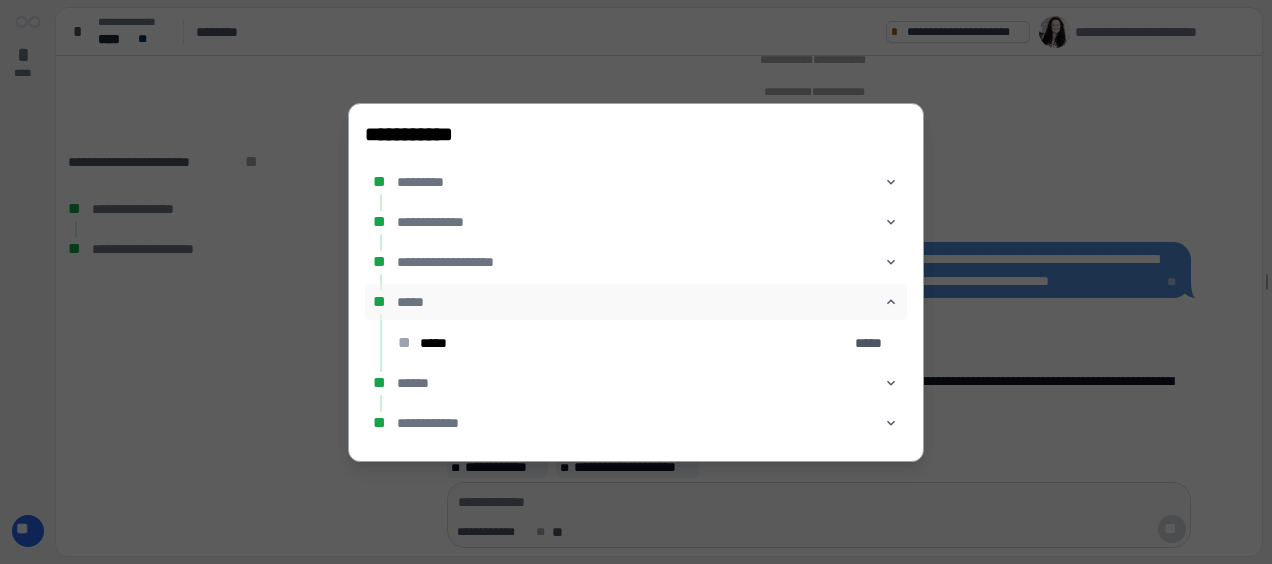 click on "** ***** 󰅃" at bounding box center (636, 302) 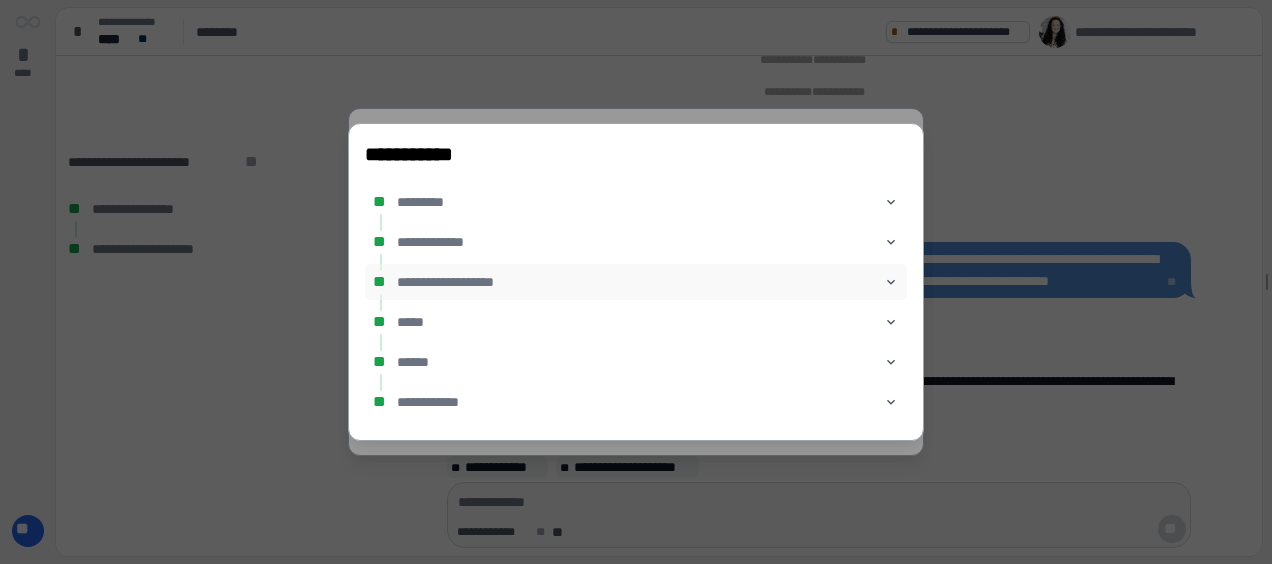 click on "**********" at bounding box center [636, 282] 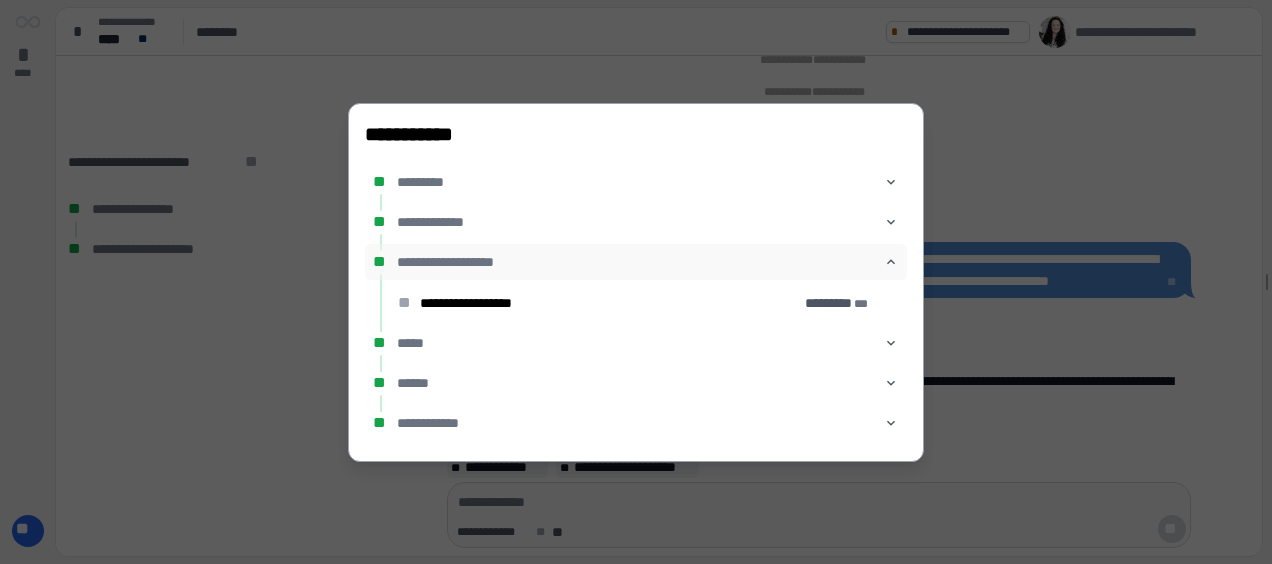 click on "**********" at bounding box center (636, 262) 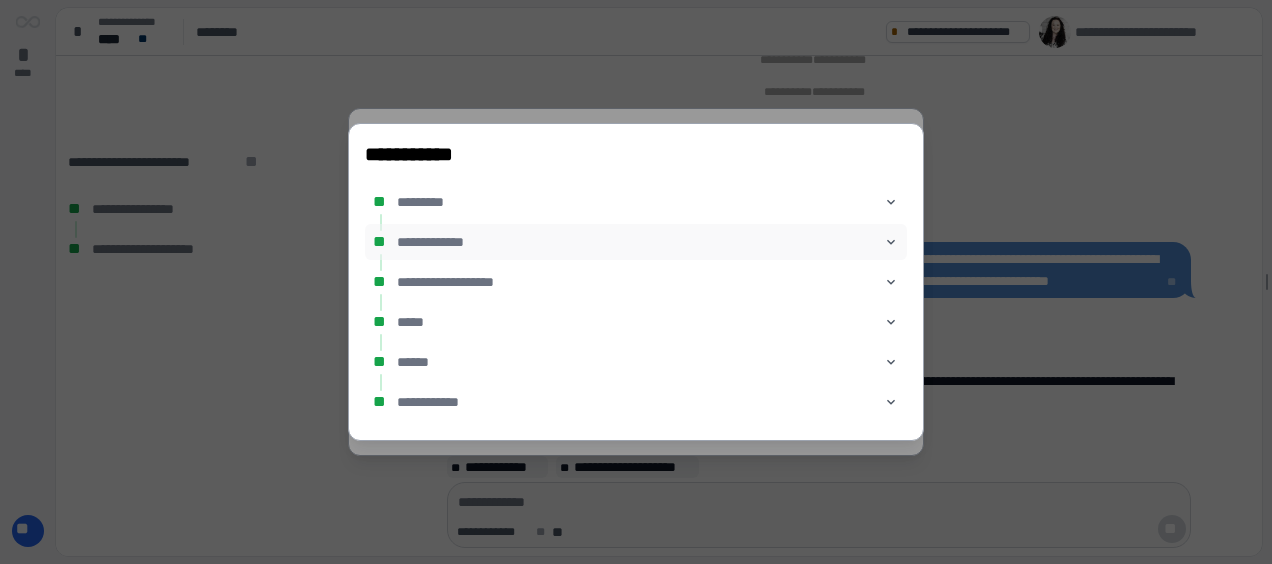 click on "**********" at bounding box center [636, 242] 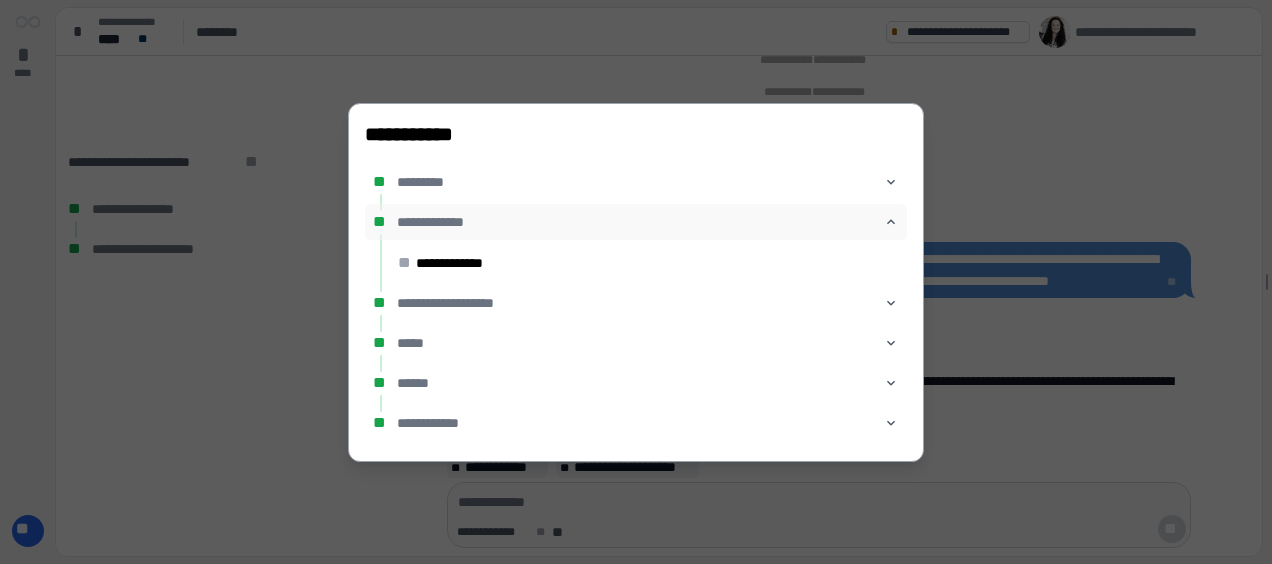 click on "**********" at bounding box center [636, 222] 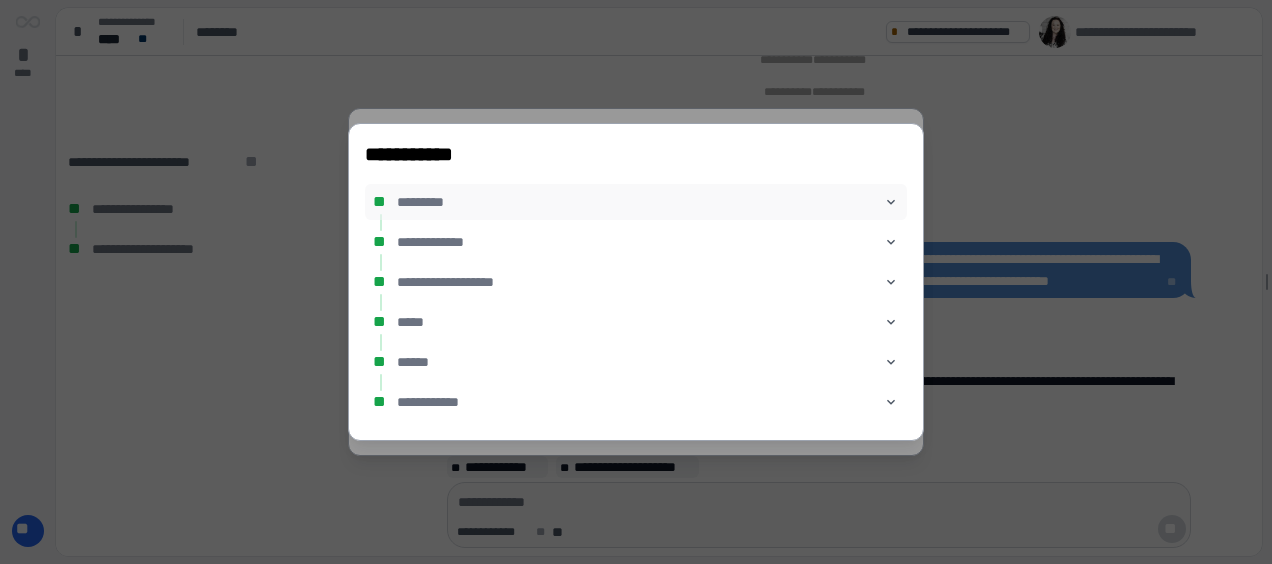 click on "*********" at bounding box center (636, 202) 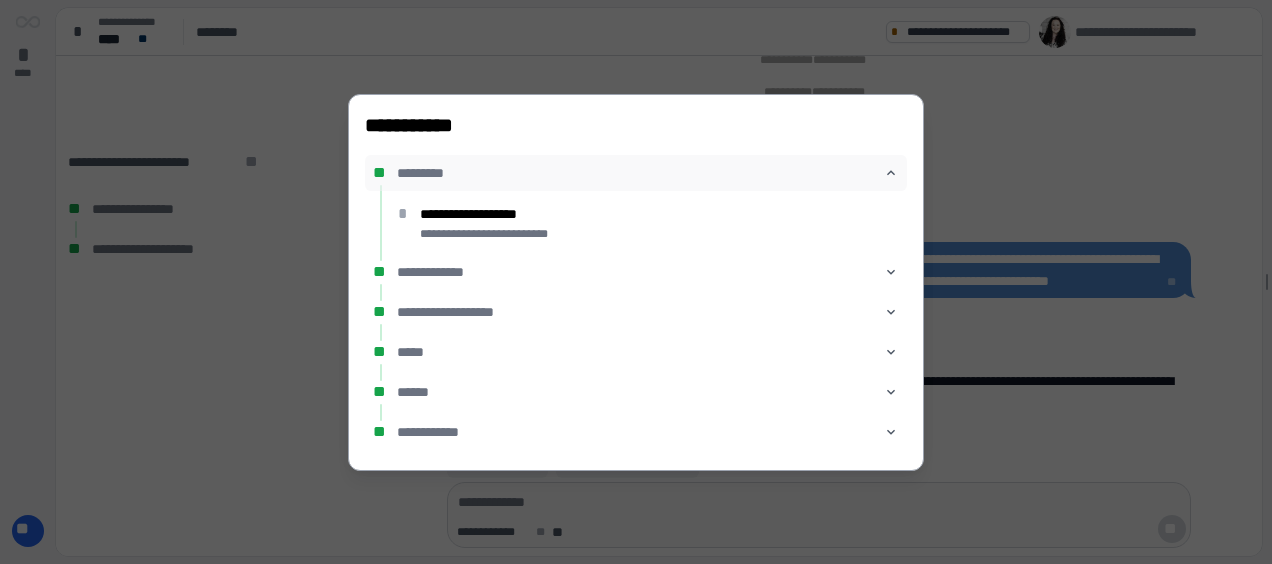 click on "*********" at bounding box center [636, 173] 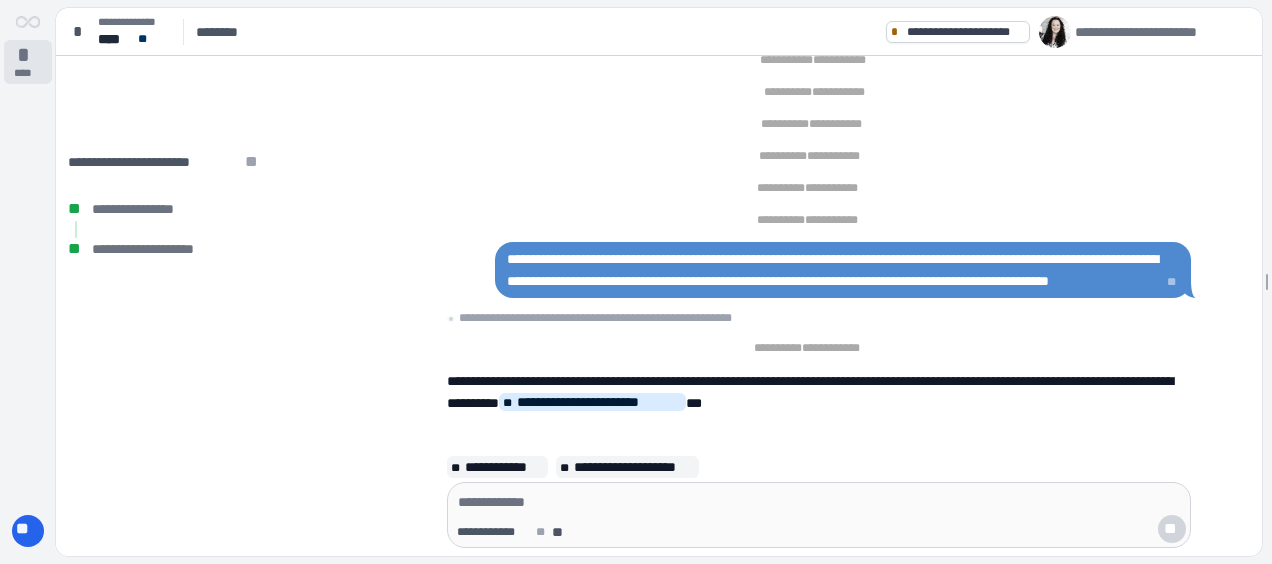 click on "****" at bounding box center (28, 73) 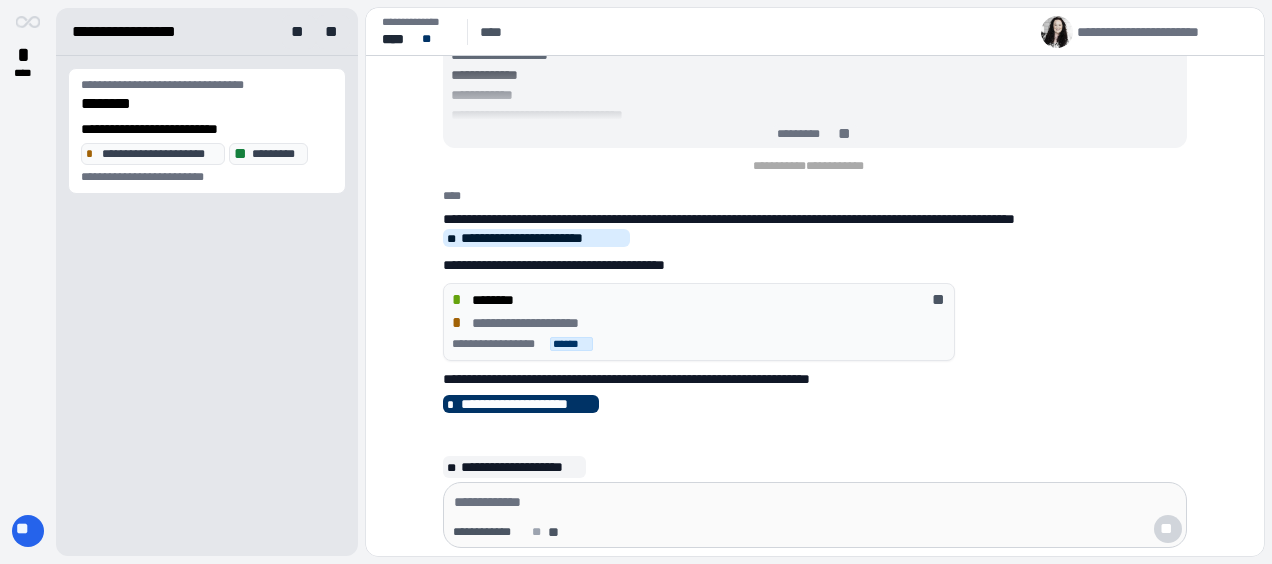 scroll, scrollTop: 0, scrollLeft: 0, axis: both 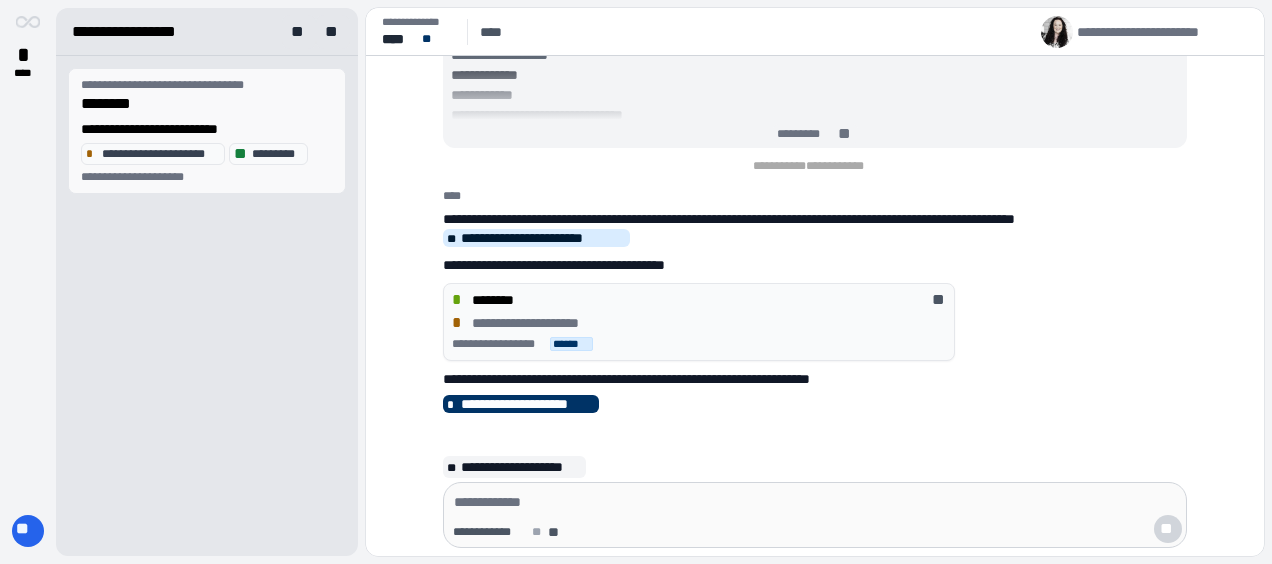 click on "**********" at bounding box center (207, 131) 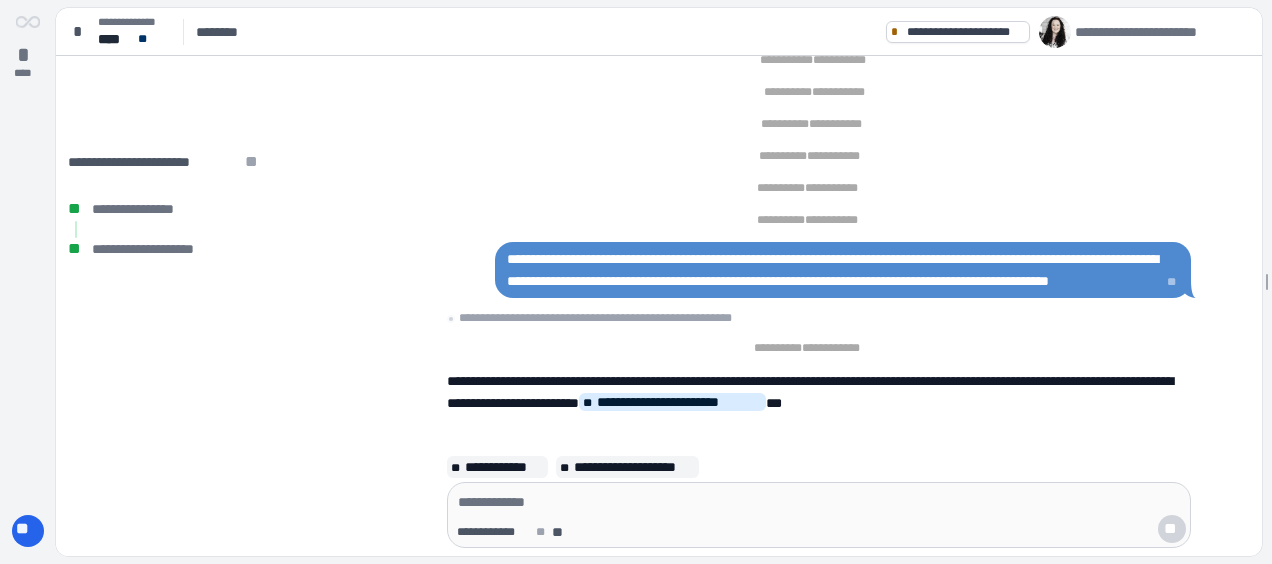 click on "**********" at bounding box center [215, 162] 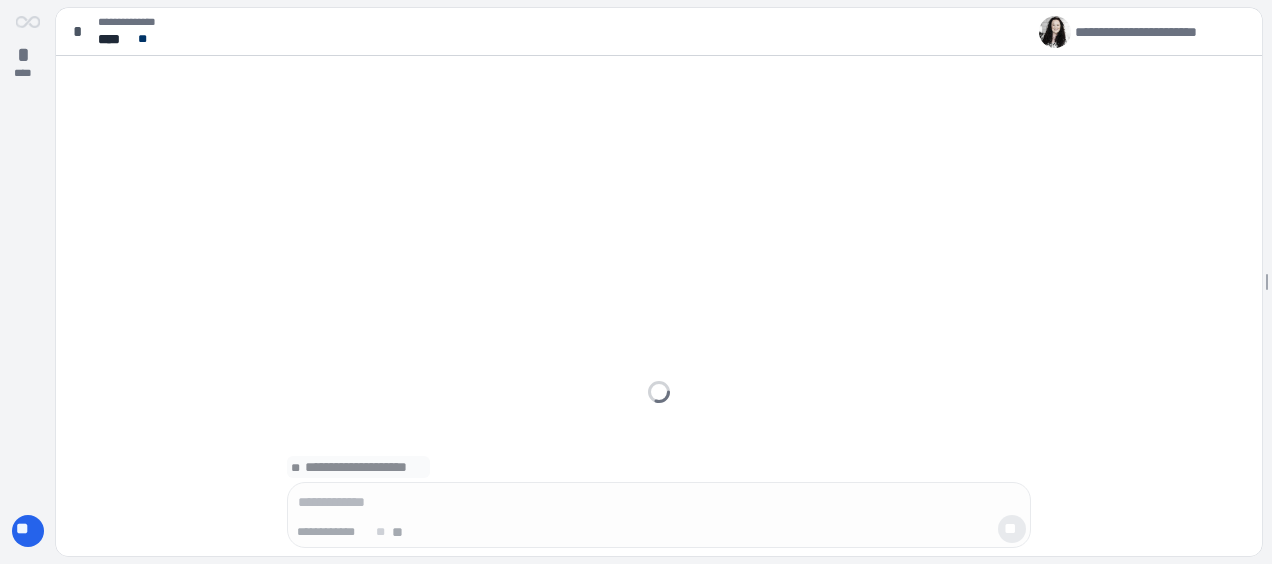 scroll, scrollTop: 0, scrollLeft: 0, axis: both 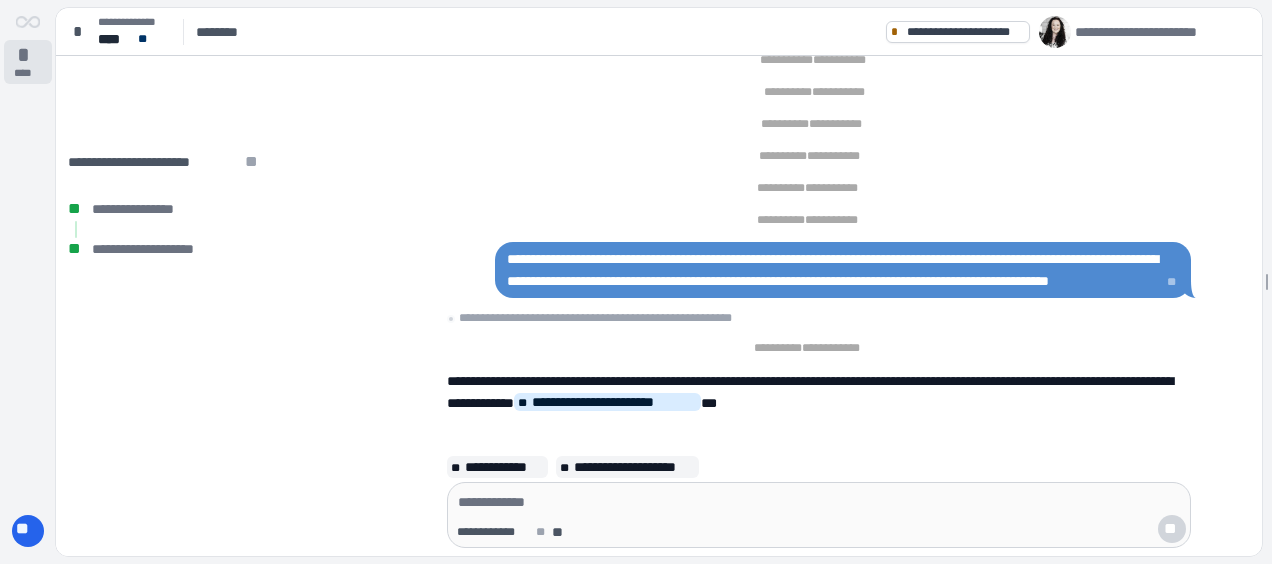 click on "*" at bounding box center [28, 55] 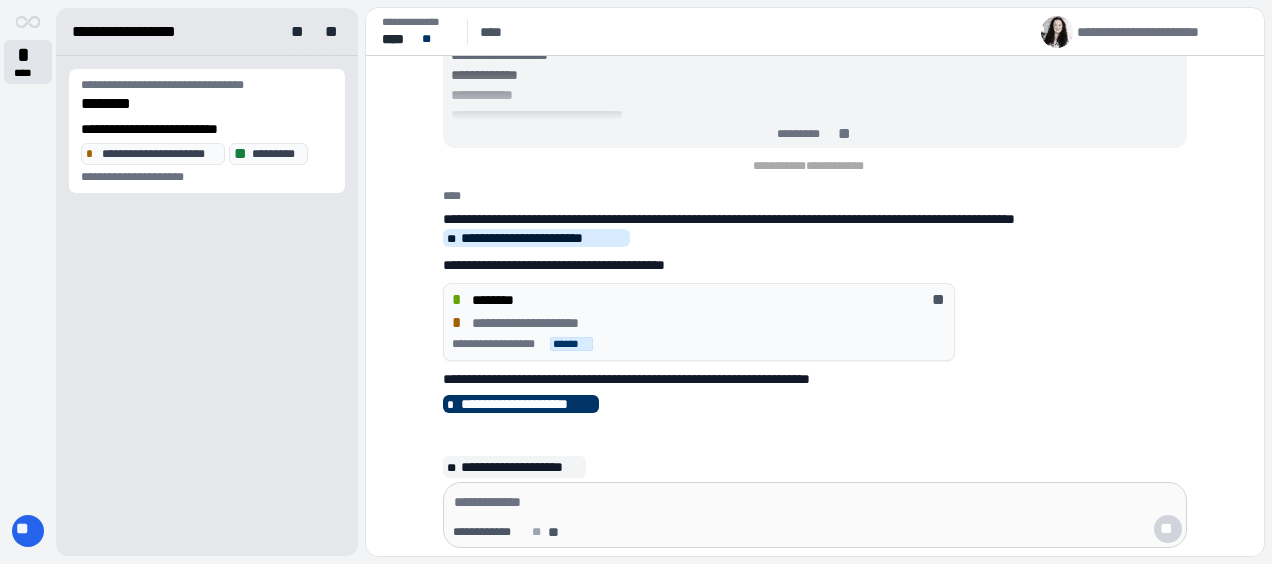 click on "*" at bounding box center [28, 55] 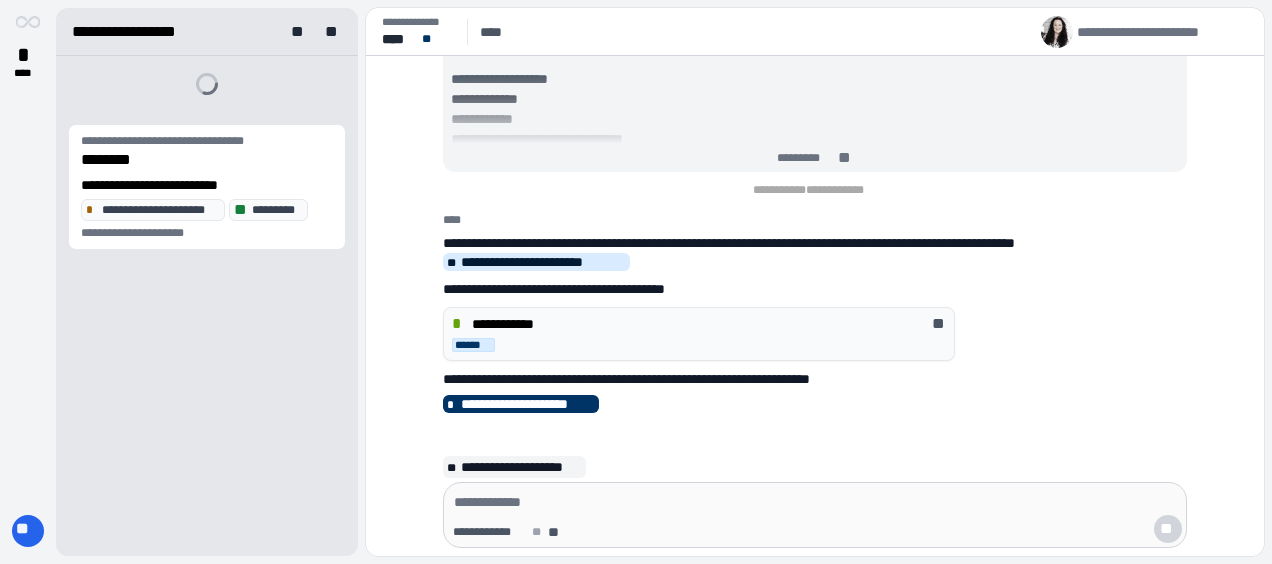 scroll, scrollTop: 0, scrollLeft: 0, axis: both 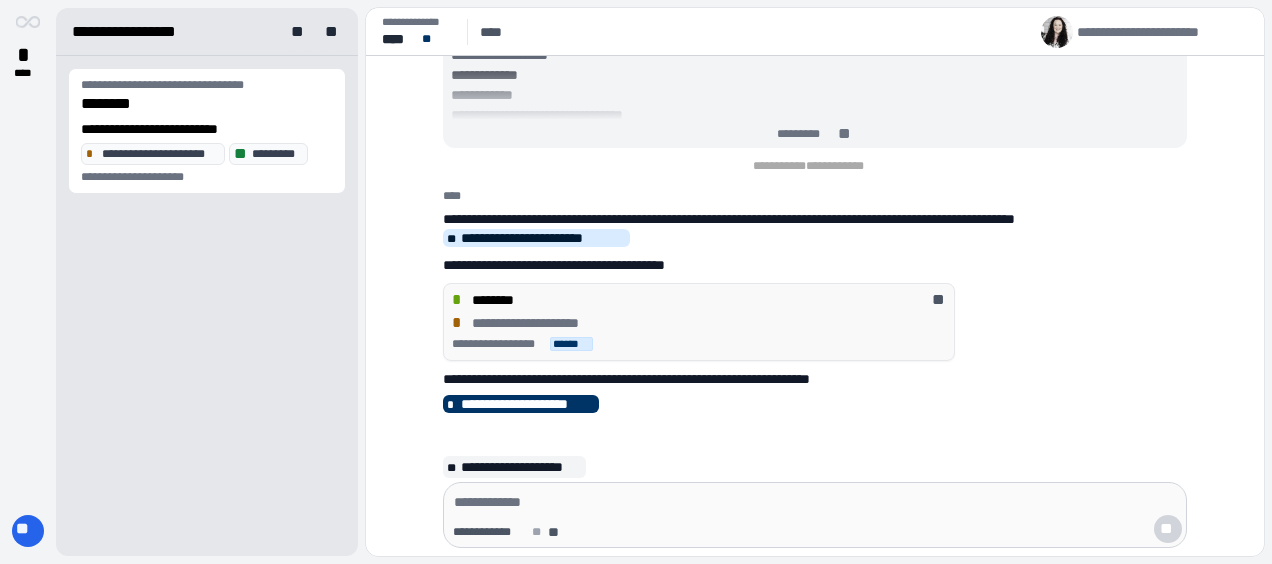 click on "**********" at bounding box center (699, 323) 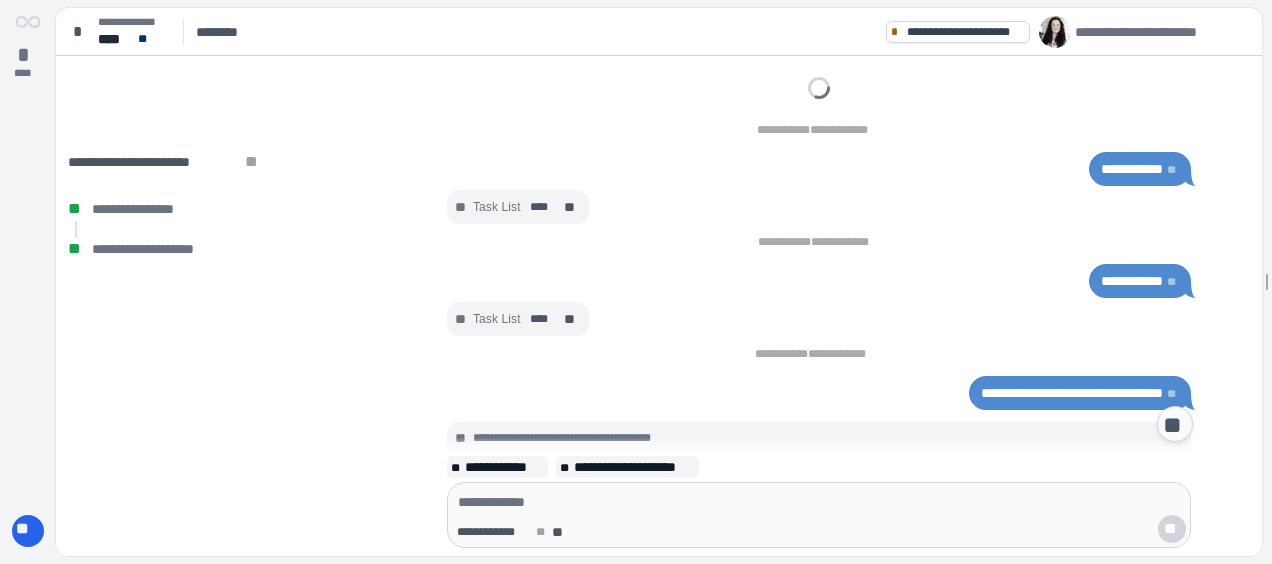 scroll, scrollTop: 560, scrollLeft: 0, axis: vertical 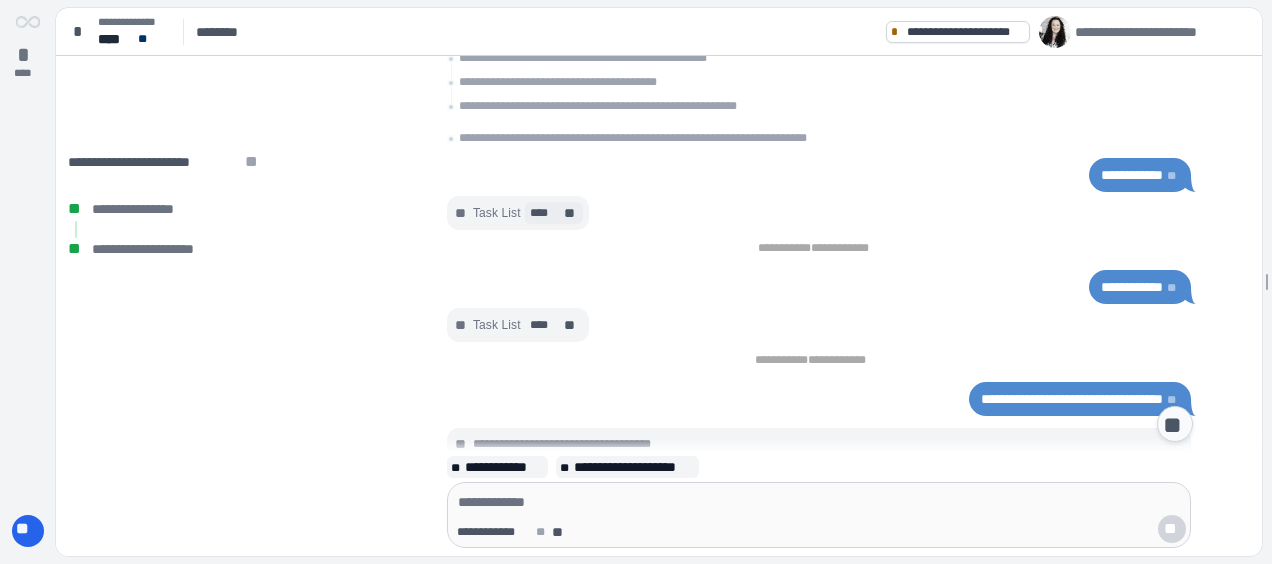 click on "**" at bounding box center (571, 213) 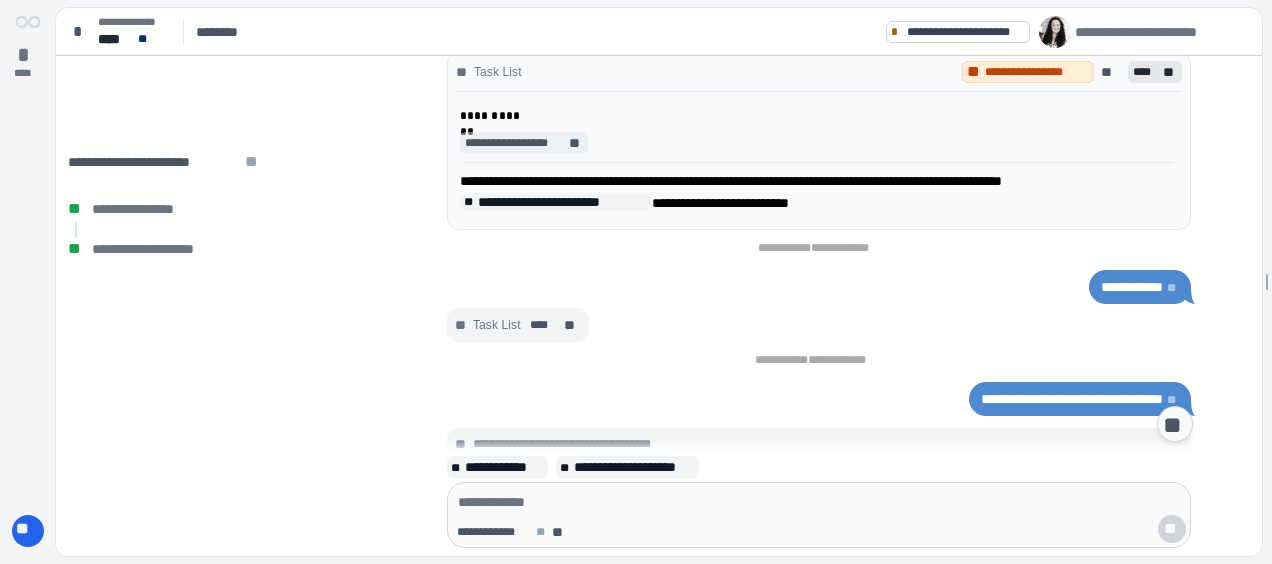 click on "**********" at bounding box center [515, 143] 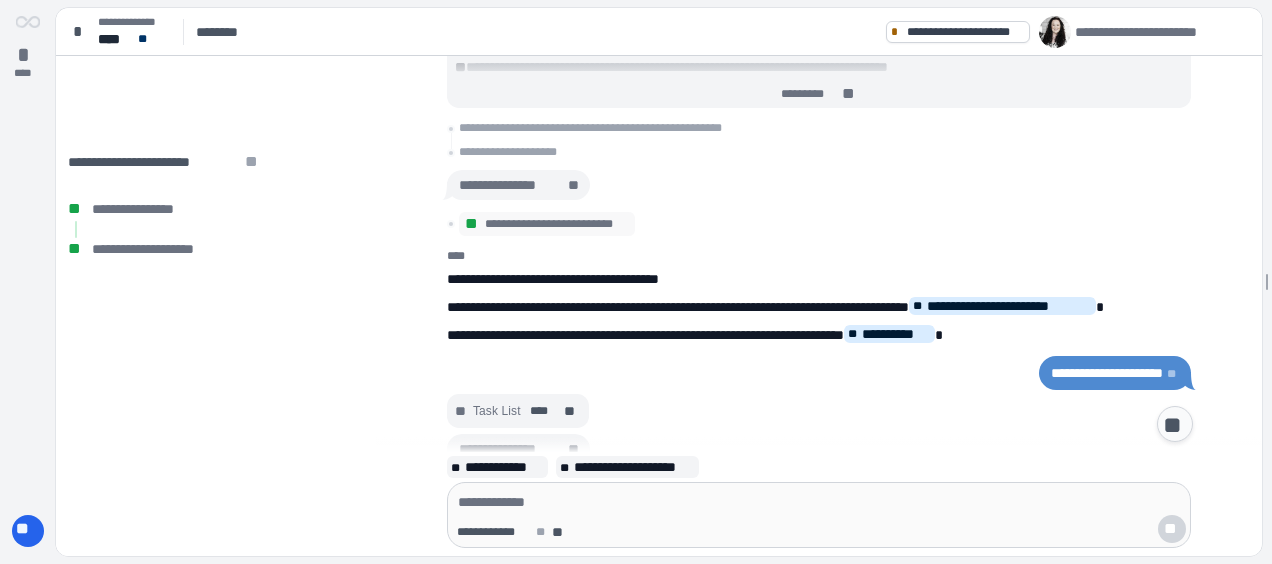 scroll, scrollTop: 1926, scrollLeft: 0, axis: vertical 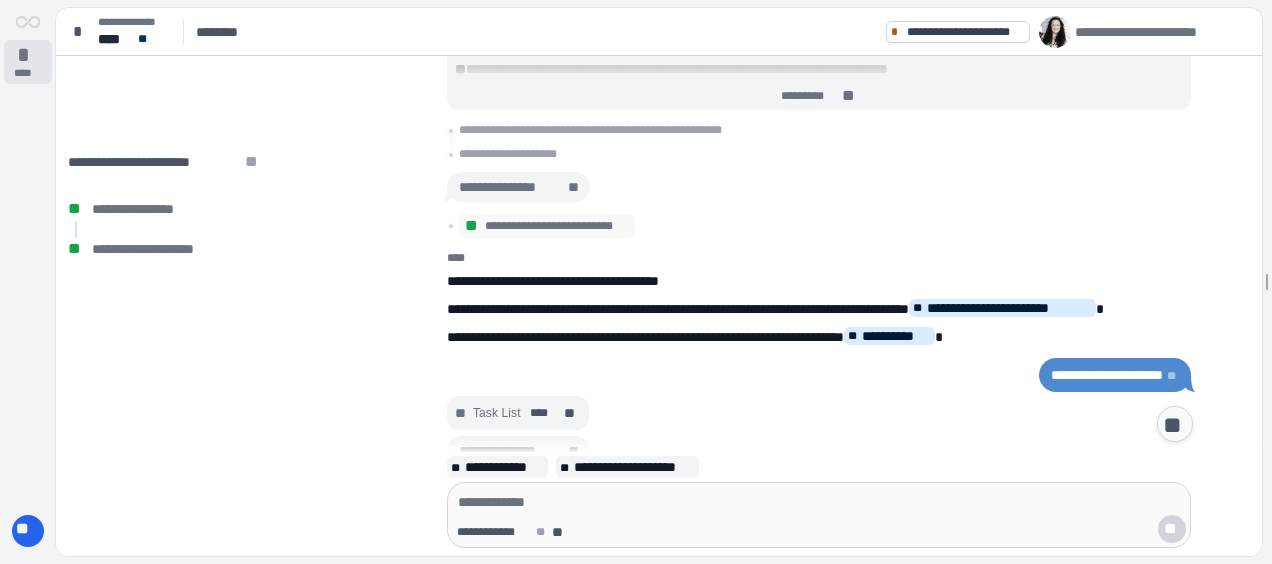 click on "*" at bounding box center (28, 55) 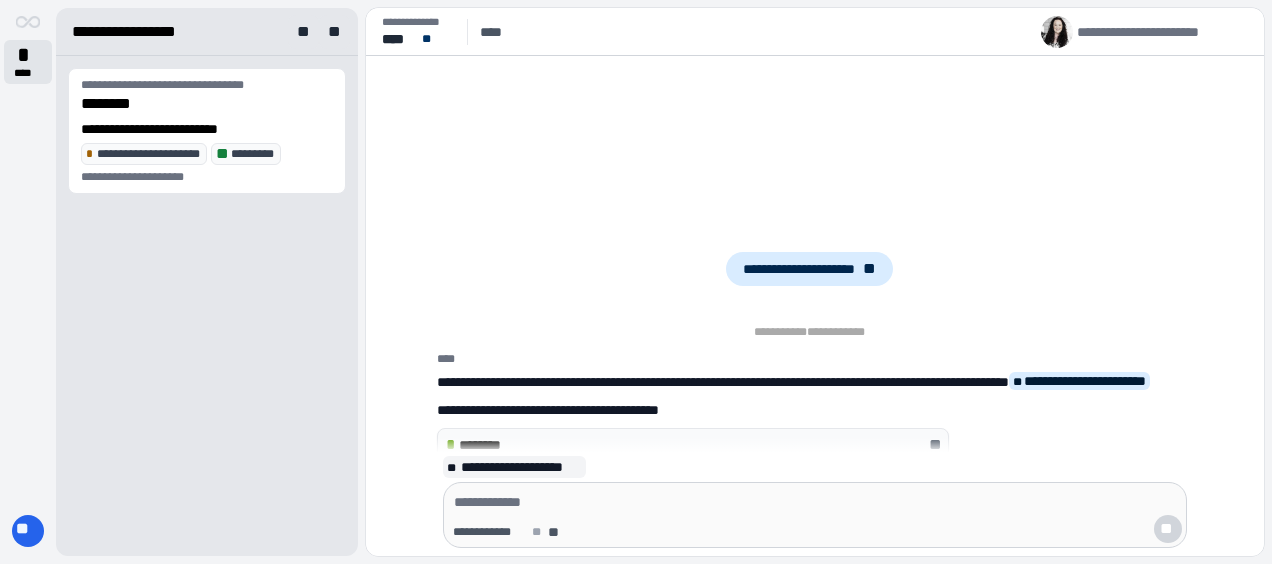 scroll, scrollTop: 149, scrollLeft: 0, axis: vertical 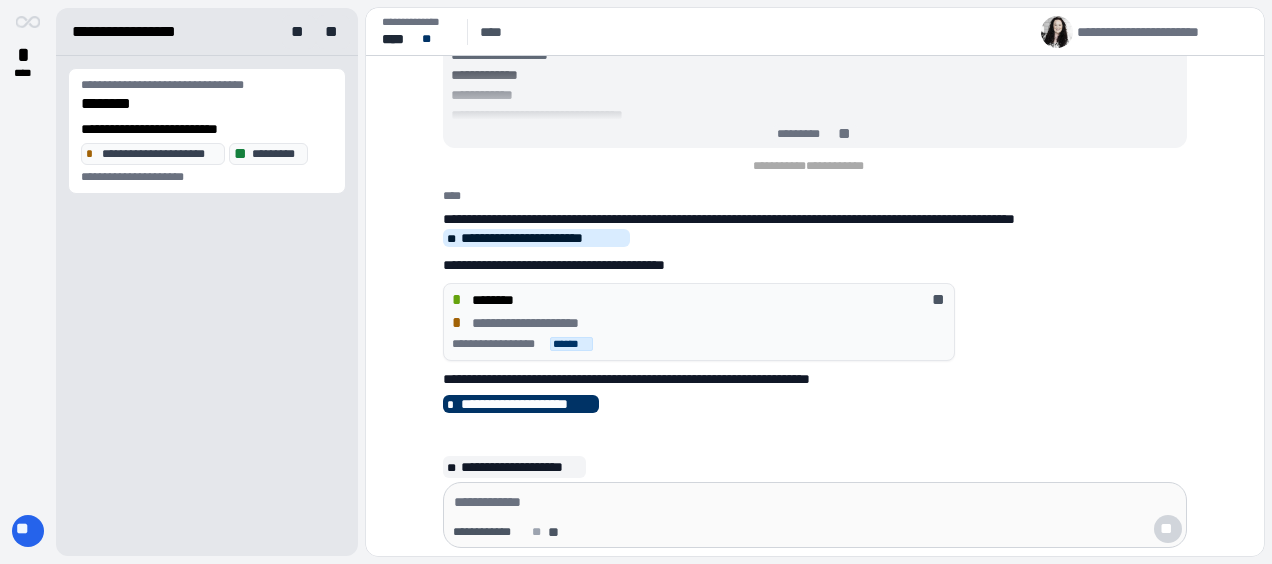 click on "* ******** **" at bounding box center [699, 300] 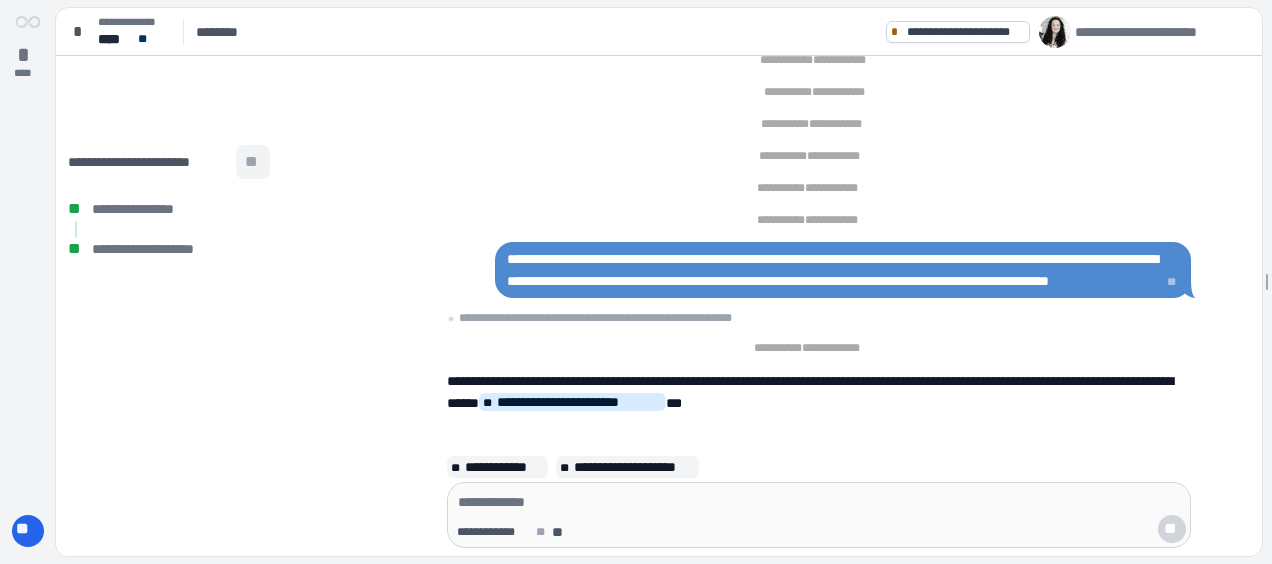 click on "**" at bounding box center [253, 162] 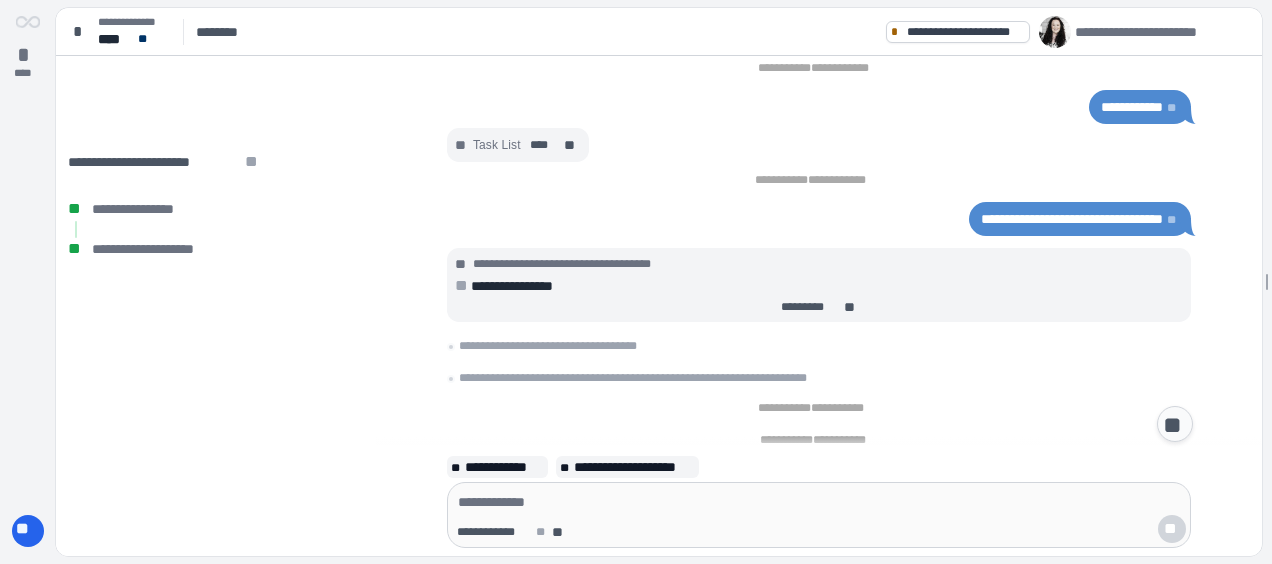 scroll, scrollTop: 554, scrollLeft: 0, axis: vertical 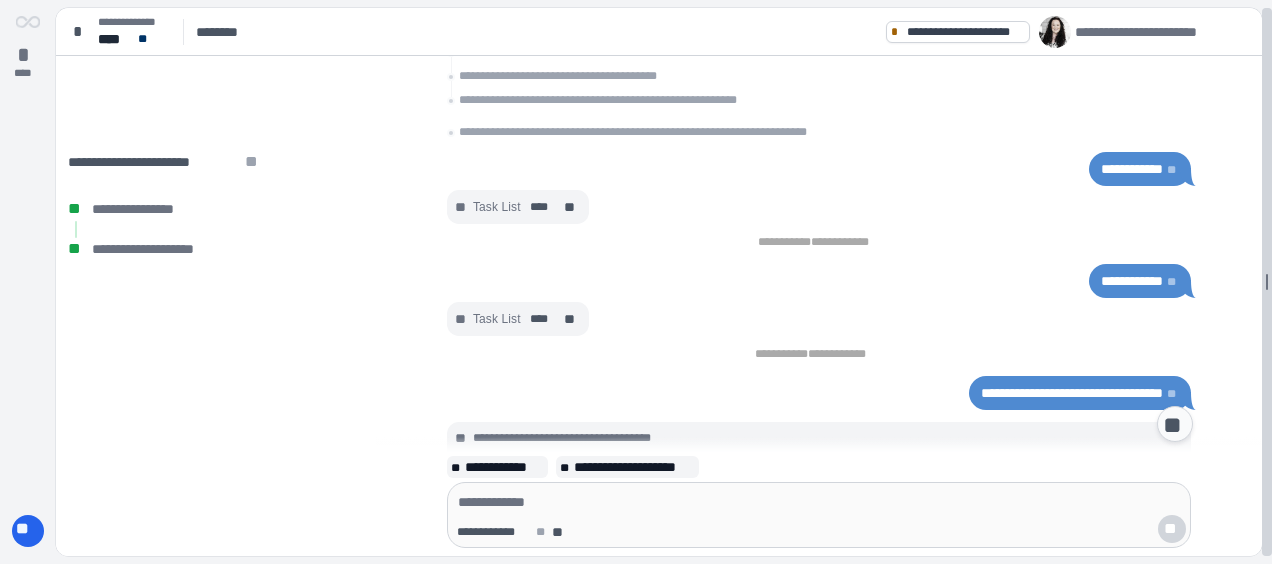 click on "**********" at bounding box center (664, 282) 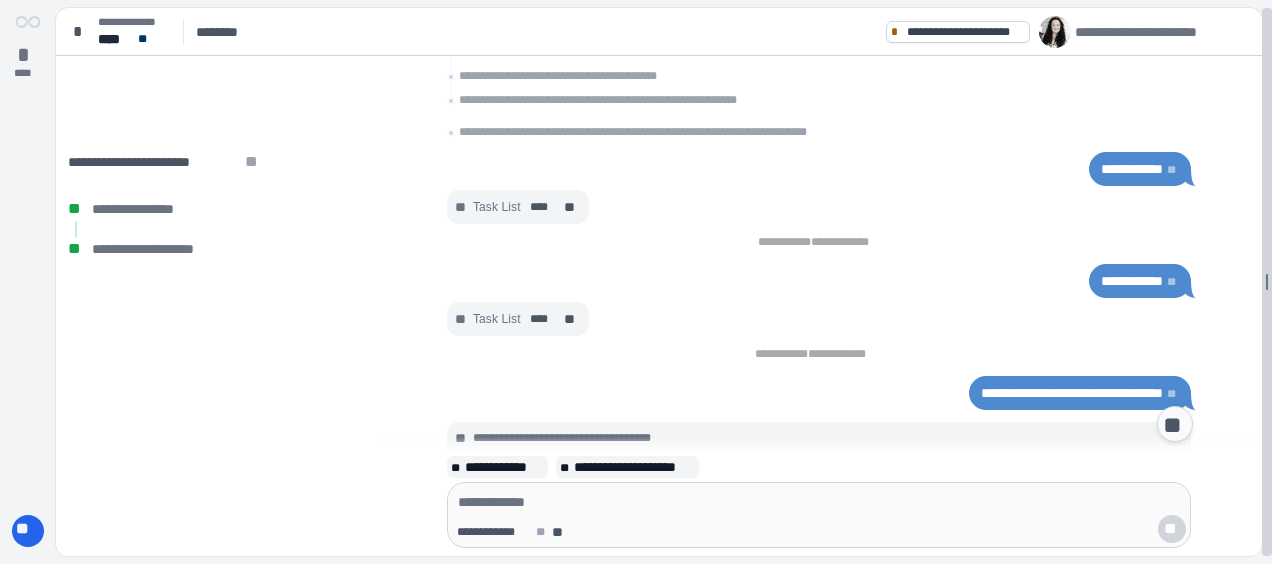 click at bounding box center [1267, 282] 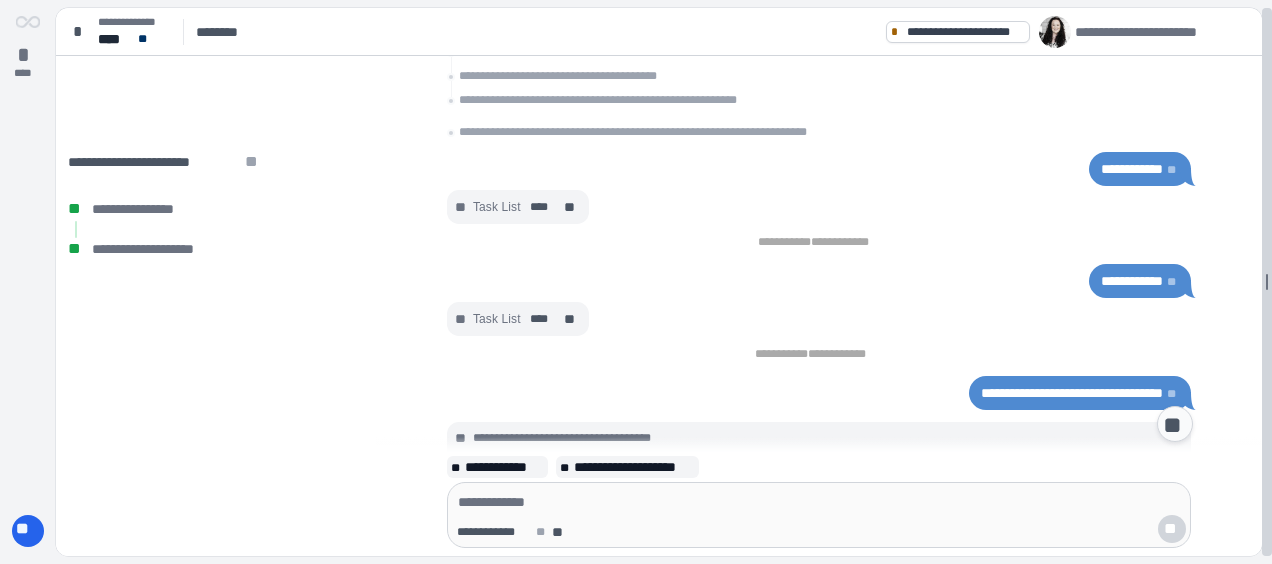 click on "**********" at bounding box center (664, 282) 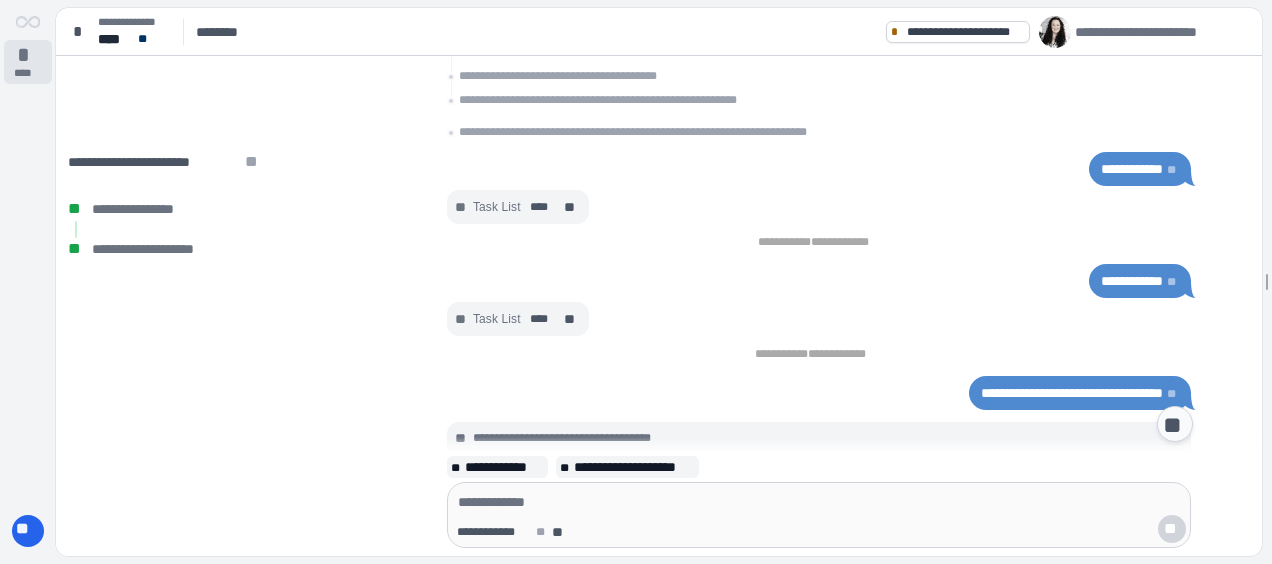 click on "*" at bounding box center [28, 55] 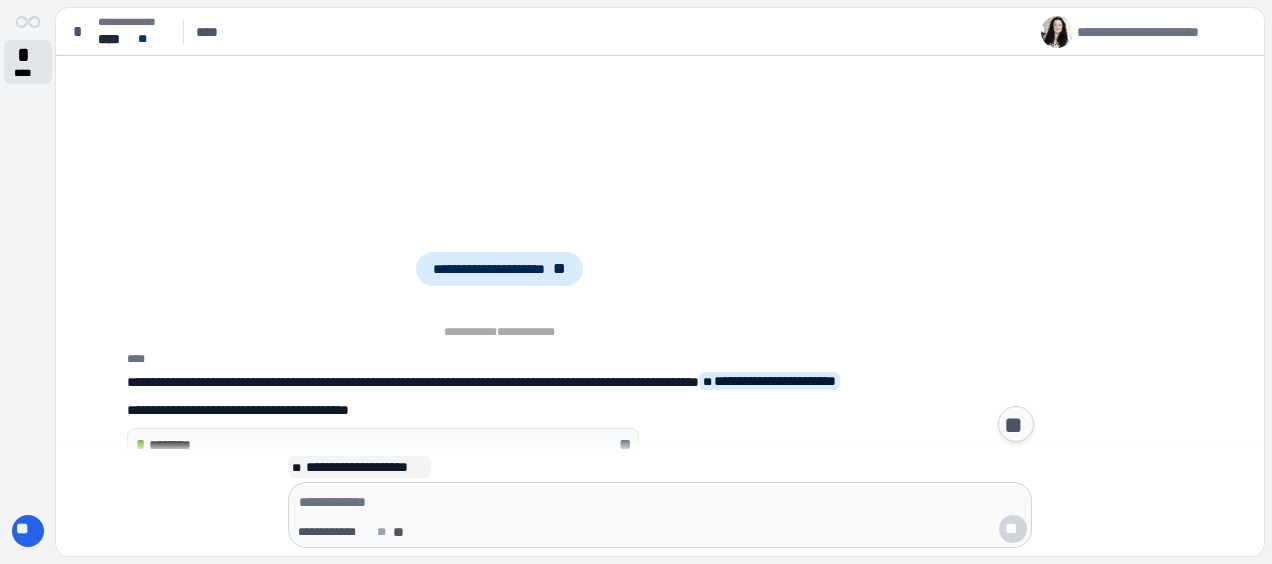 scroll, scrollTop: 149, scrollLeft: 0, axis: vertical 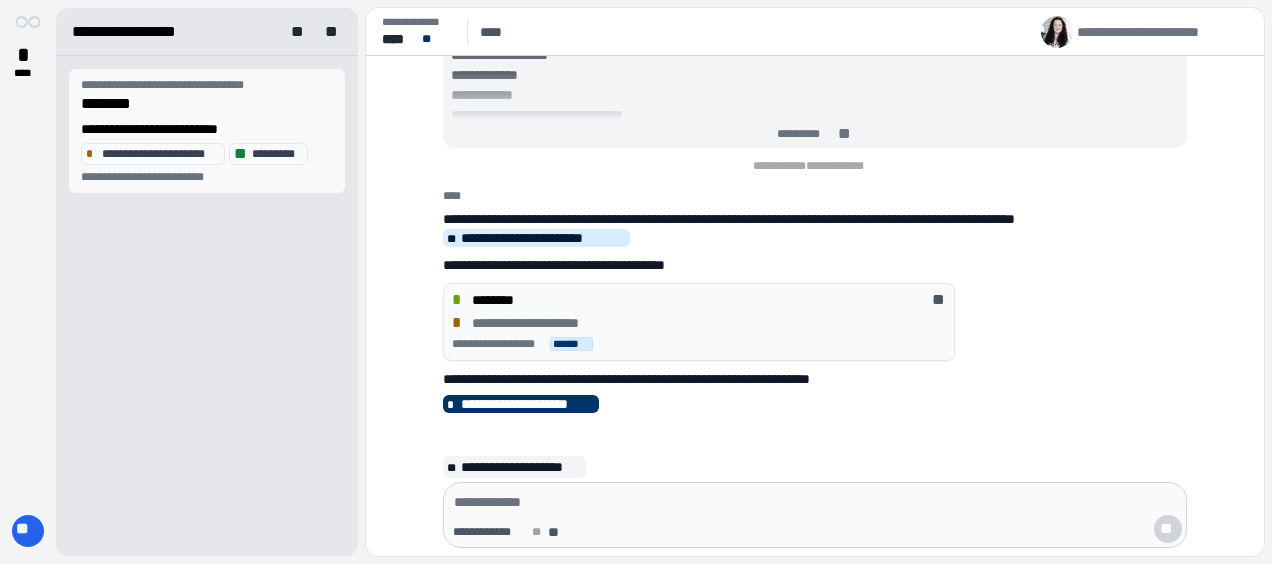 click on "********" at bounding box center (207, 104) 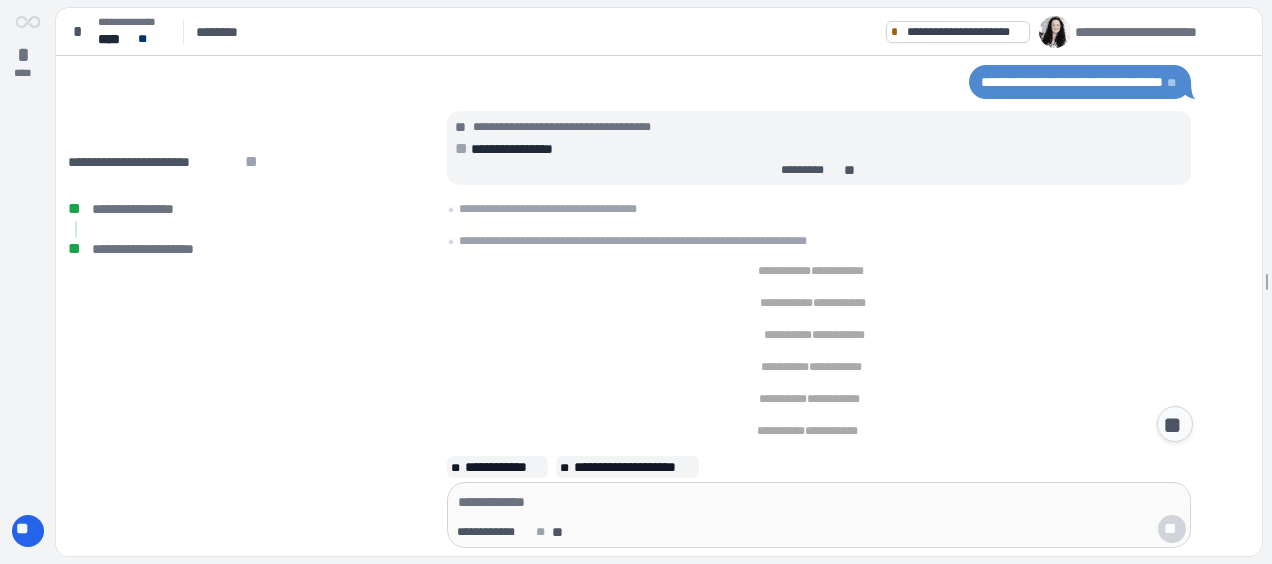 scroll, scrollTop: 0, scrollLeft: 0, axis: both 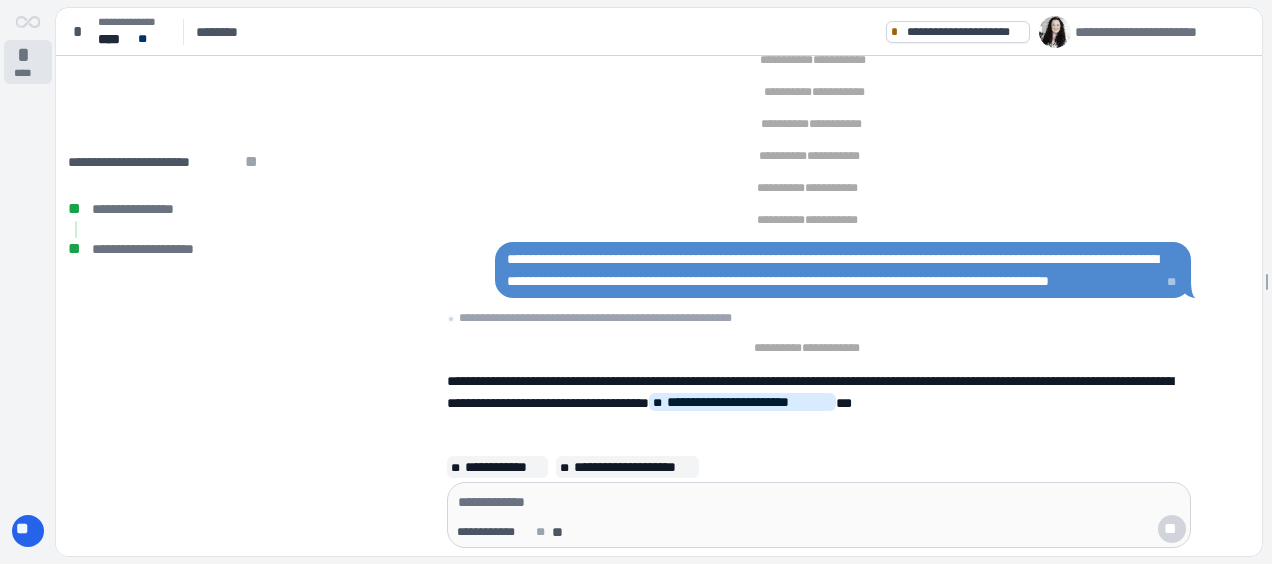 click on "****" at bounding box center [28, 73] 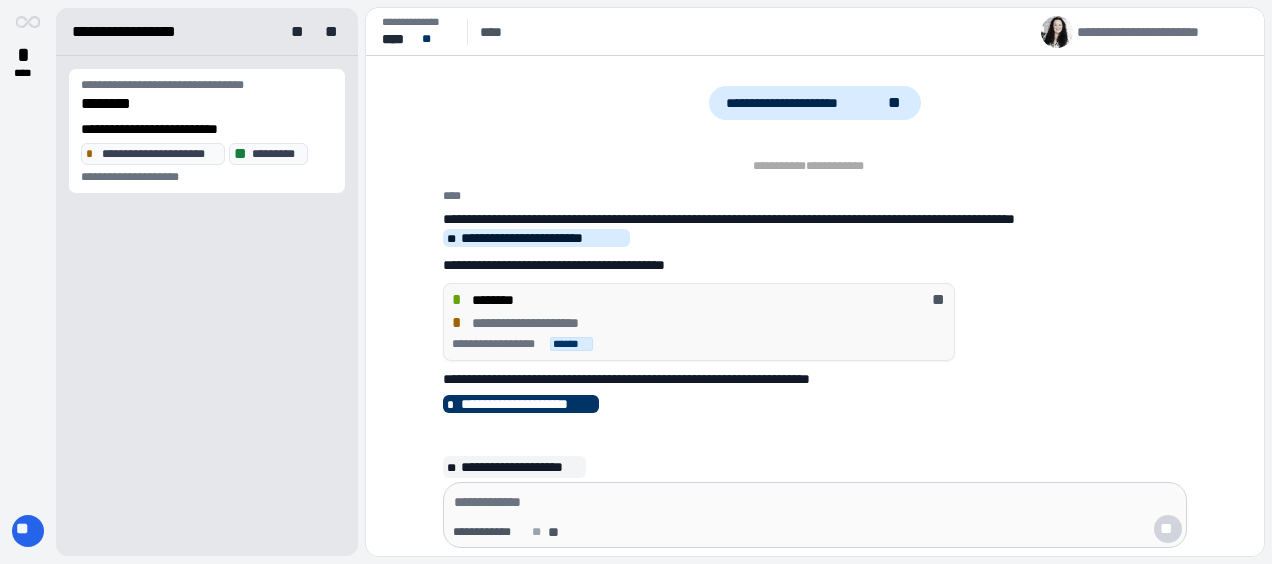click on "**********" at bounding box center [699, 322] 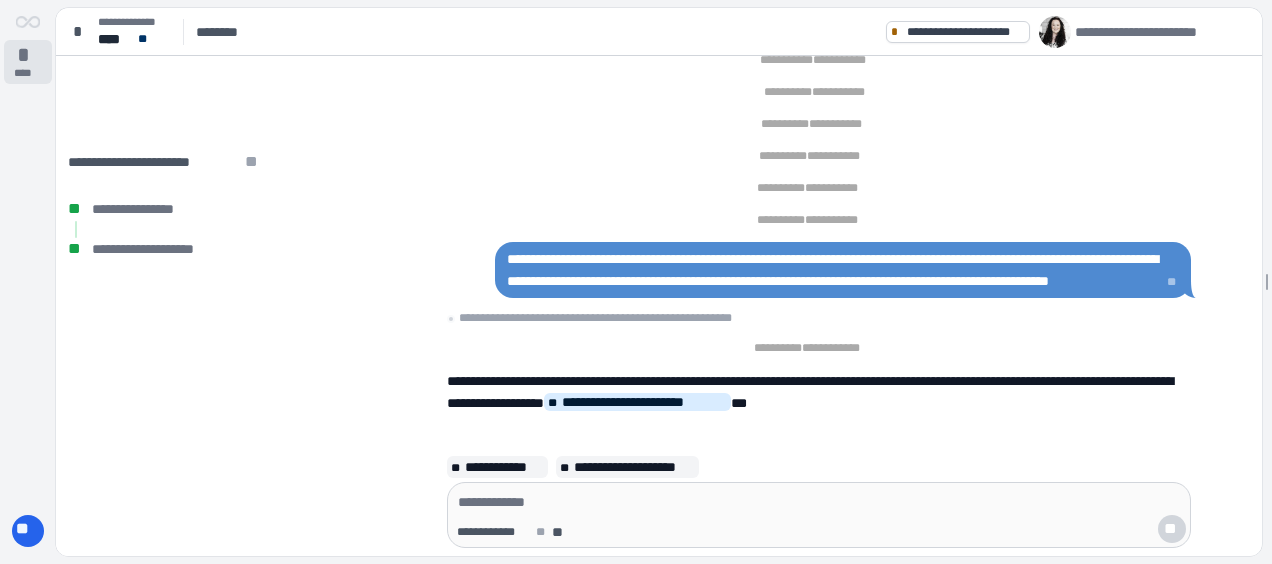 click on "* ****" at bounding box center (28, 62) 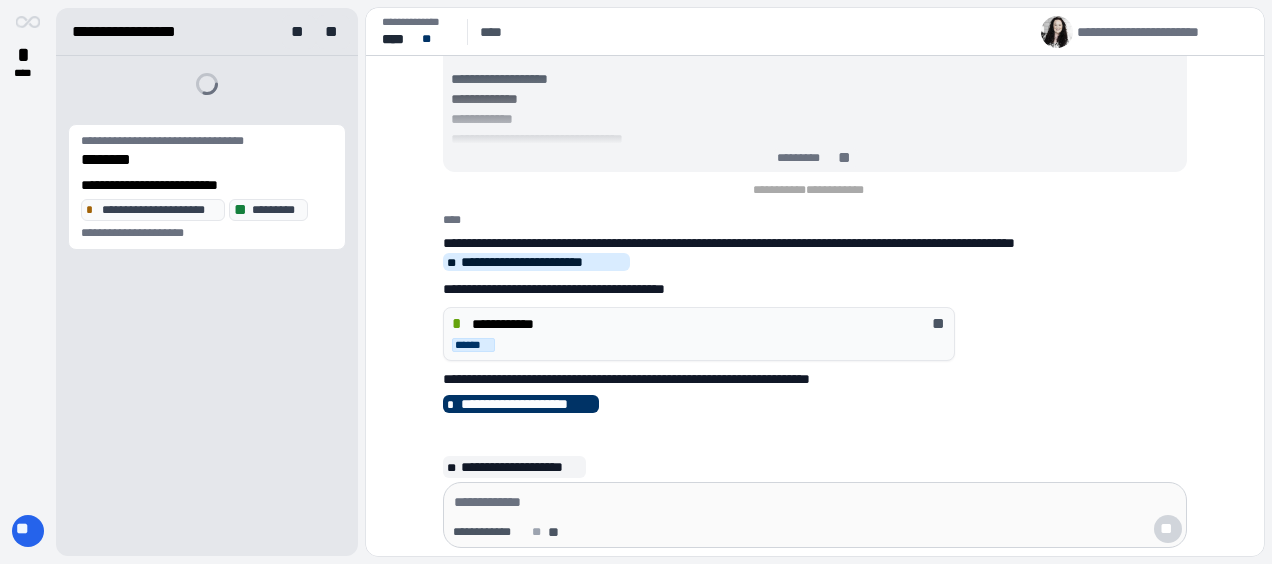 scroll, scrollTop: 0, scrollLeft: 0, axis: both 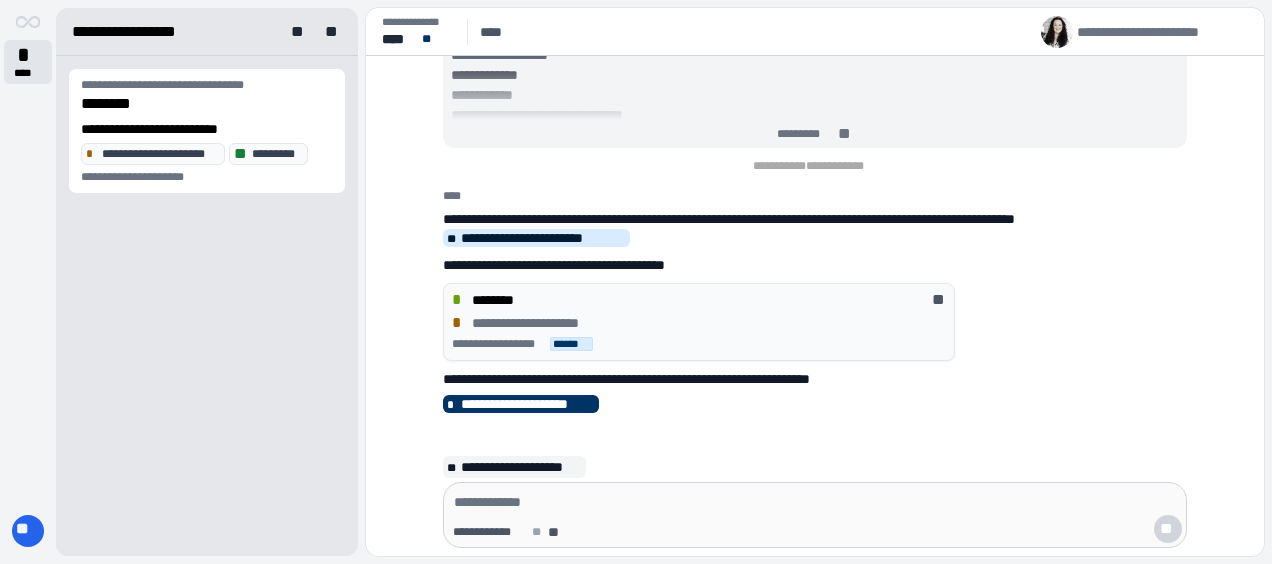 click on "****" at bounding box center [28, 73] 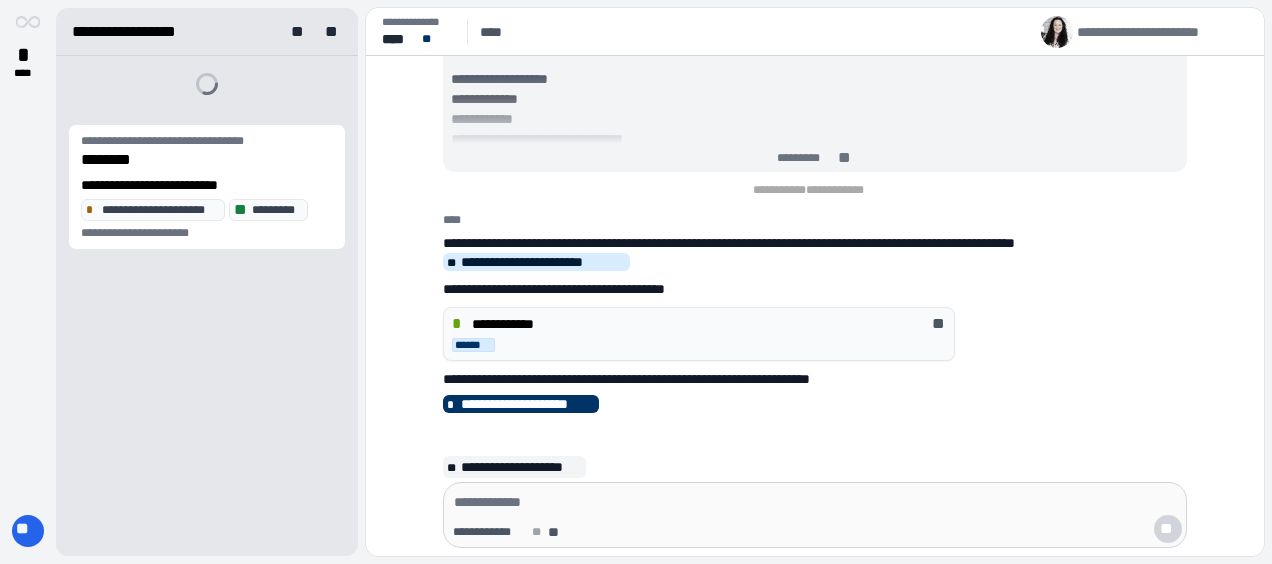 scroll, scrollTop: 0, scrollLeft: 0, axis: both 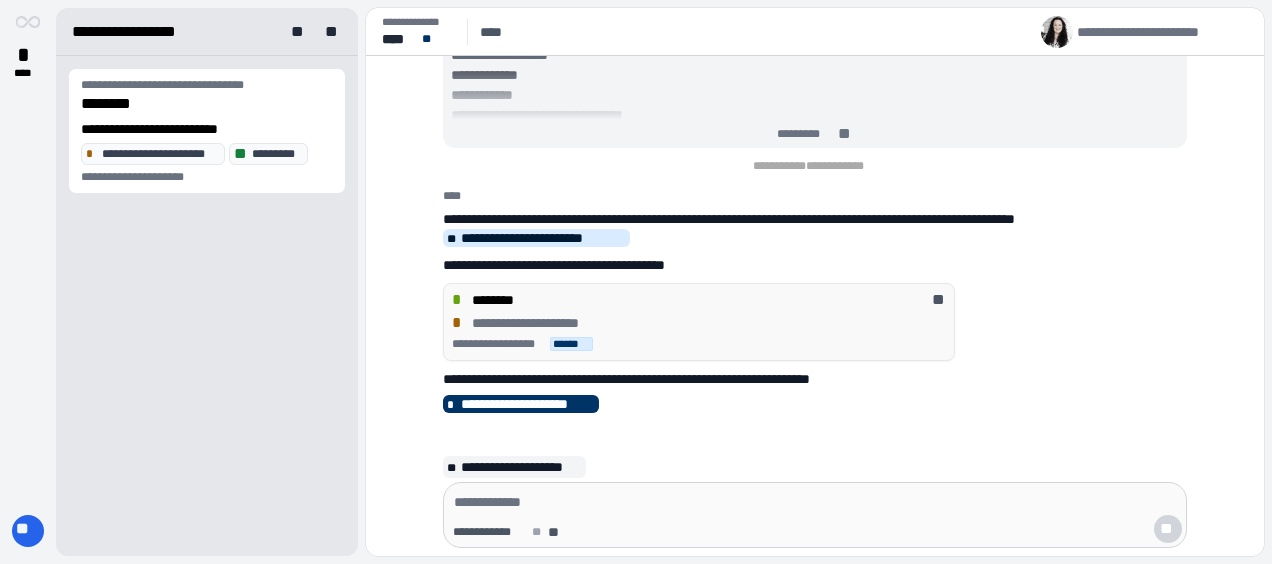 click on "**********" at bounding box center (699, 323) 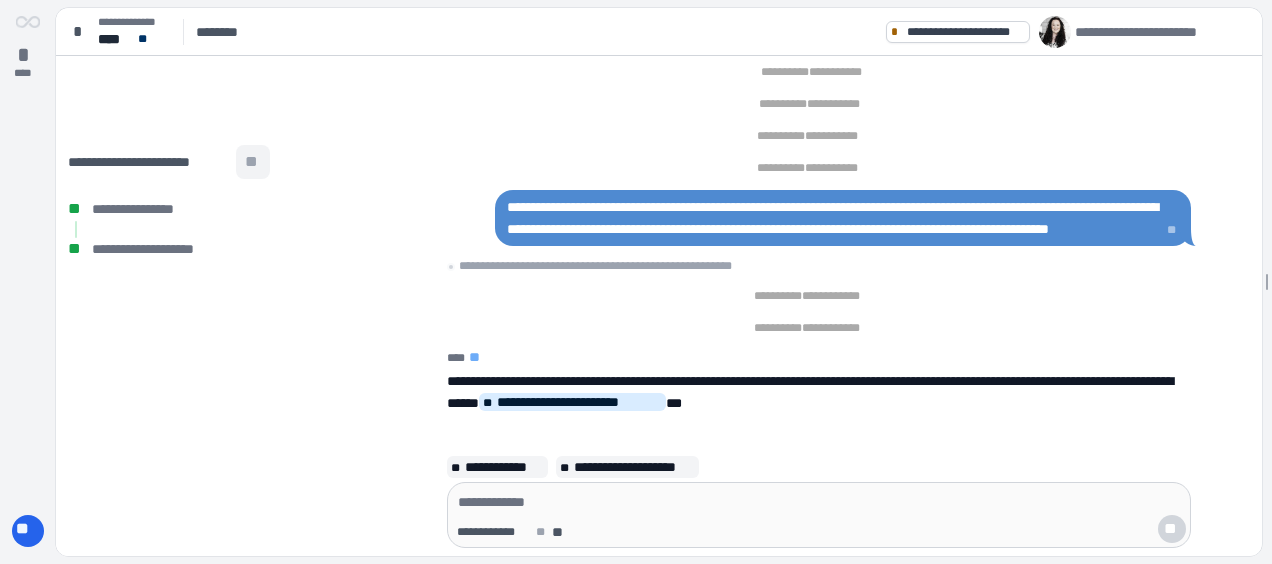 click on "**" at bounding box center (253, 162) 